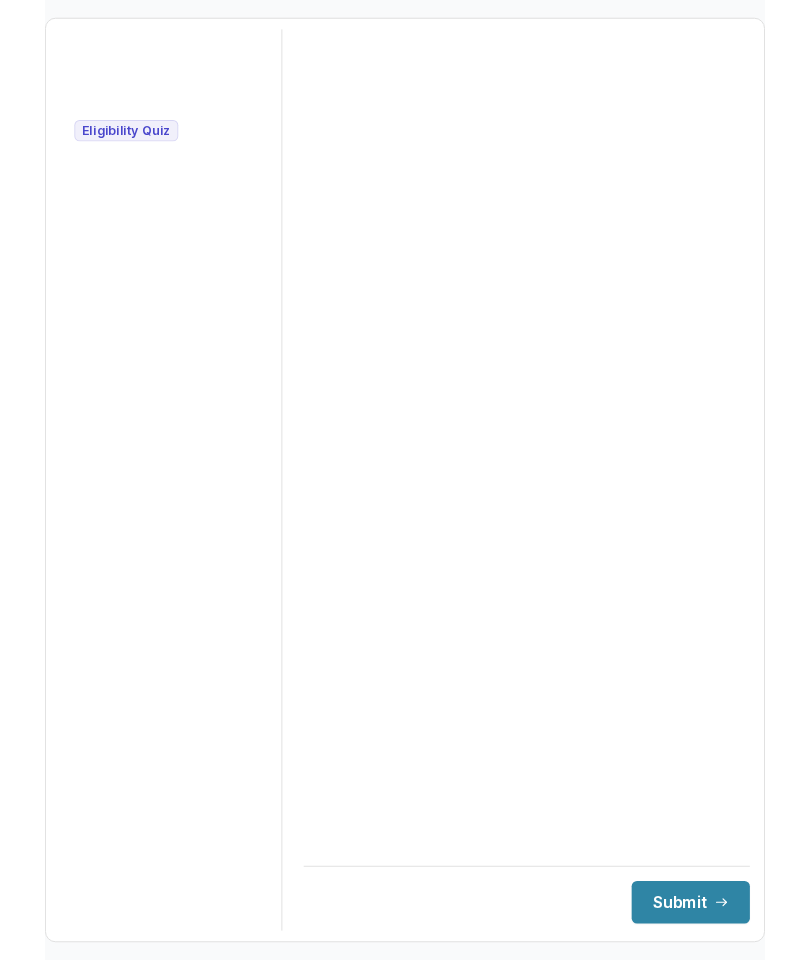 scroll, scrollTop: 0, scrollLeft: 0, axis: both 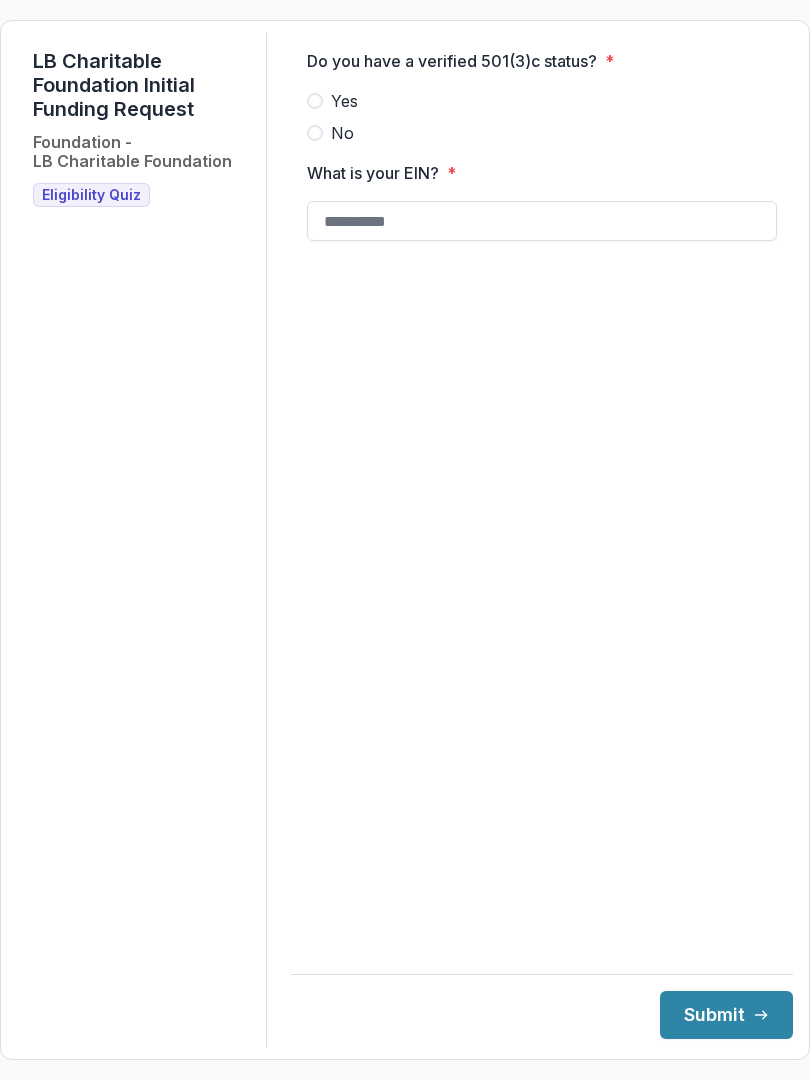 click on "Yes" at bounding box center [542, 101] 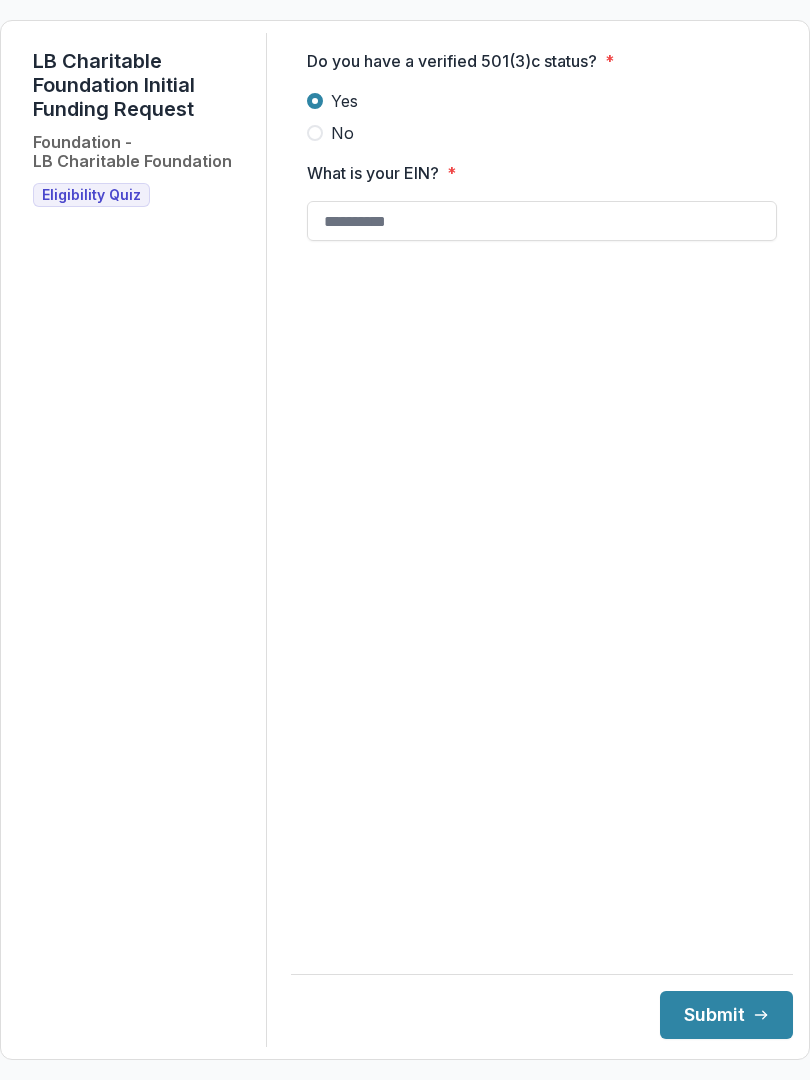 click on "What is your EIN? *" at bounding box center (542, 221) 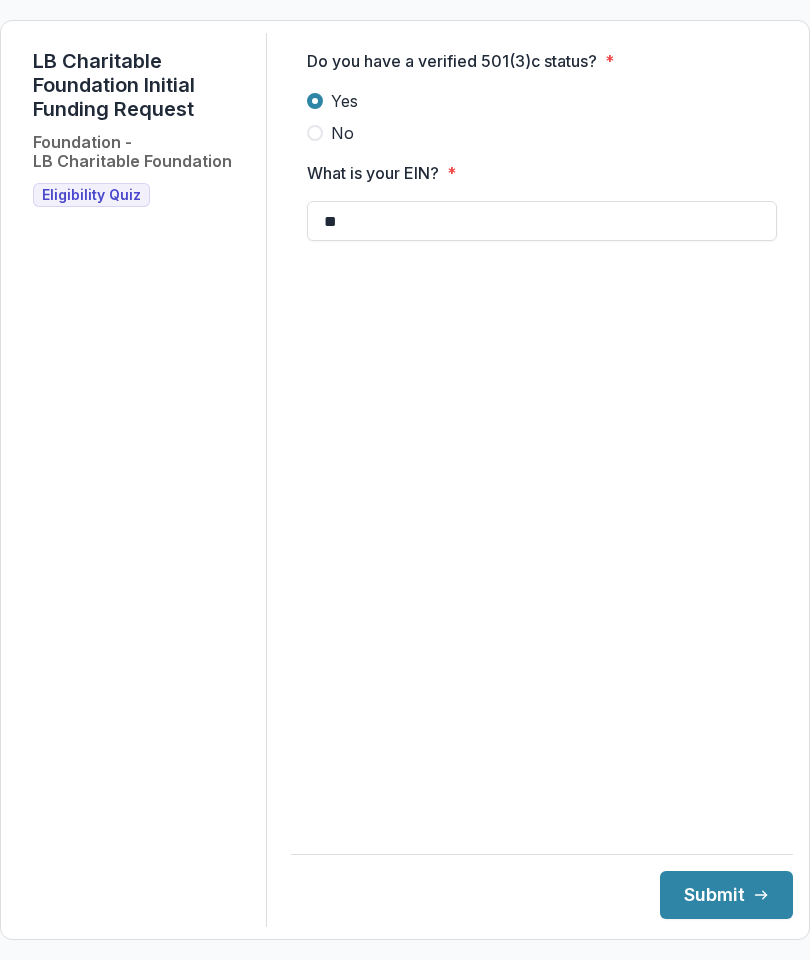 type on "*" 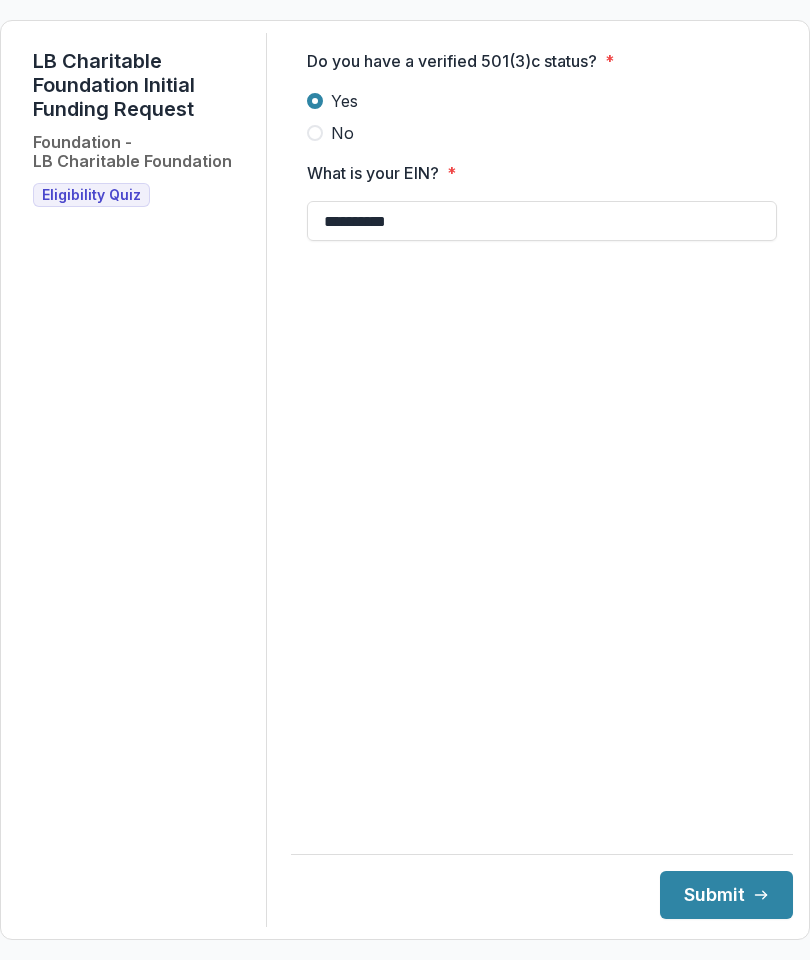type on "**********" 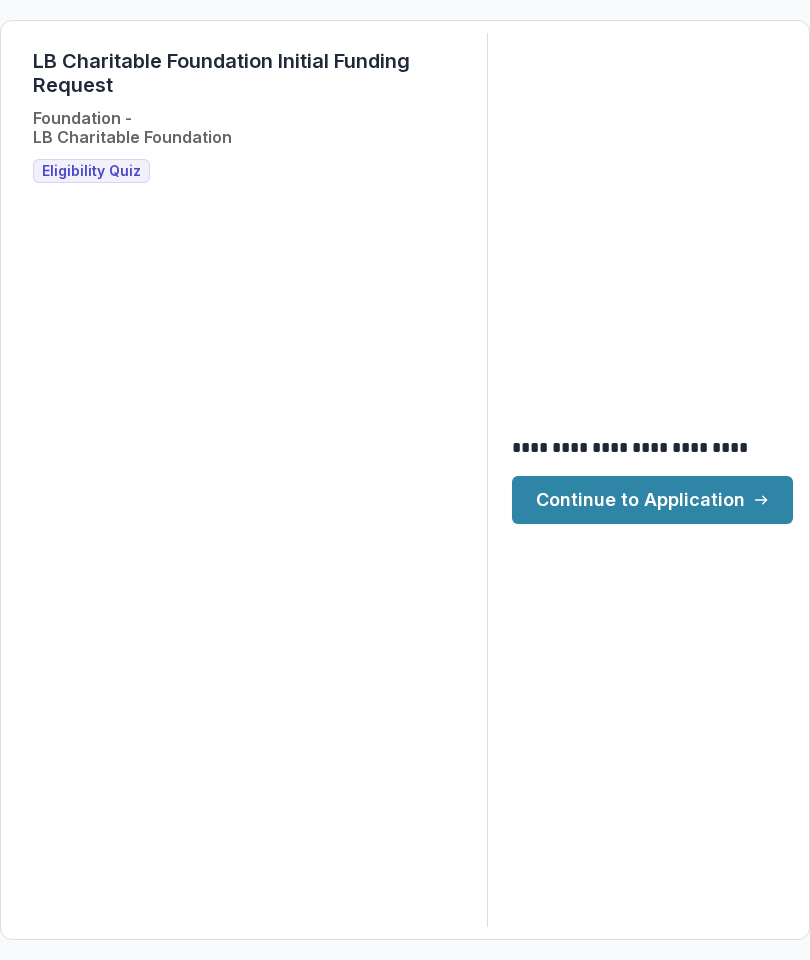 click on "Continue to Application" at bounding box center [652, 500] 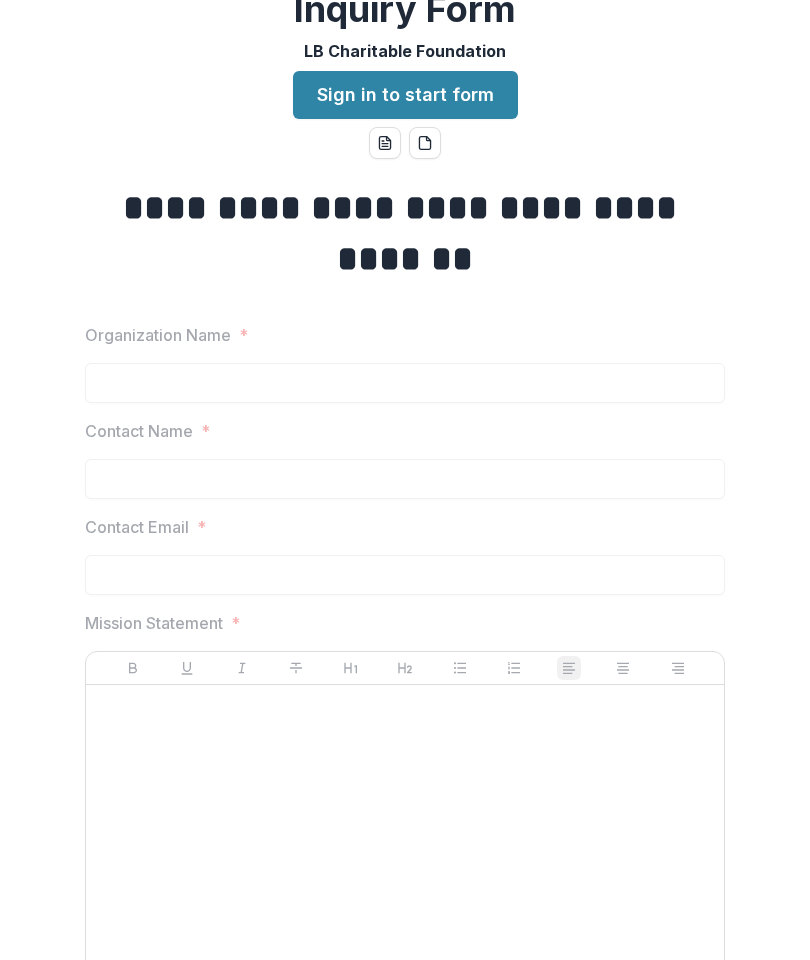 scroll, scrollTop: 31, scrollLeft: 0, axis: vertical 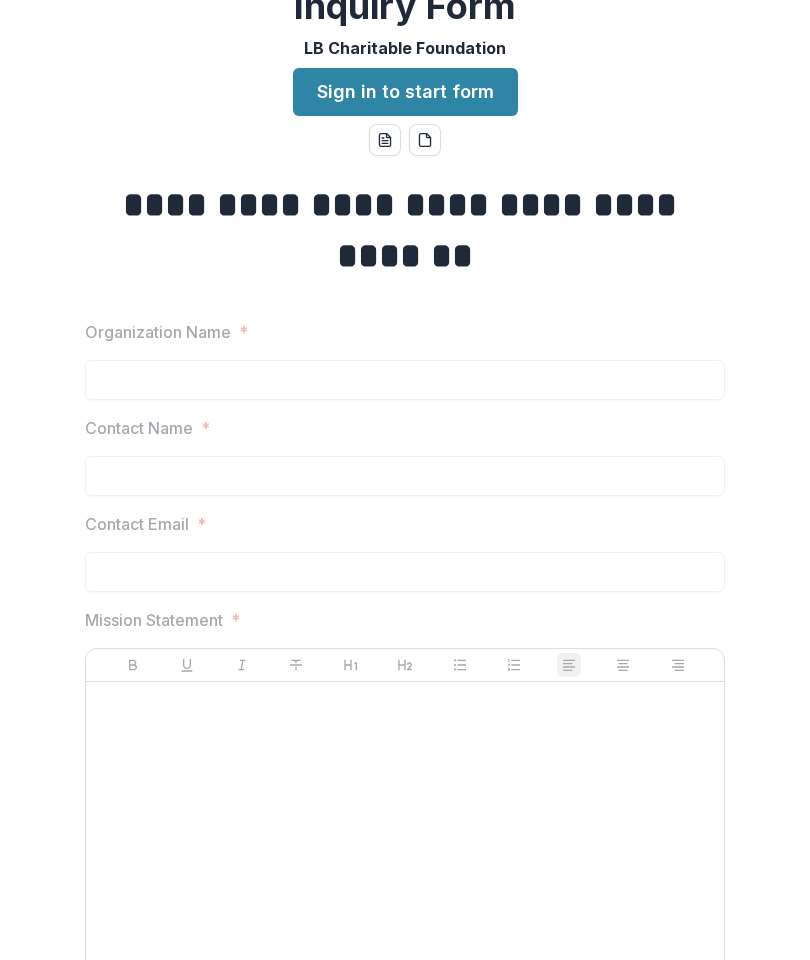 click on "Sign in to start form" at bounding box center [405, 92] 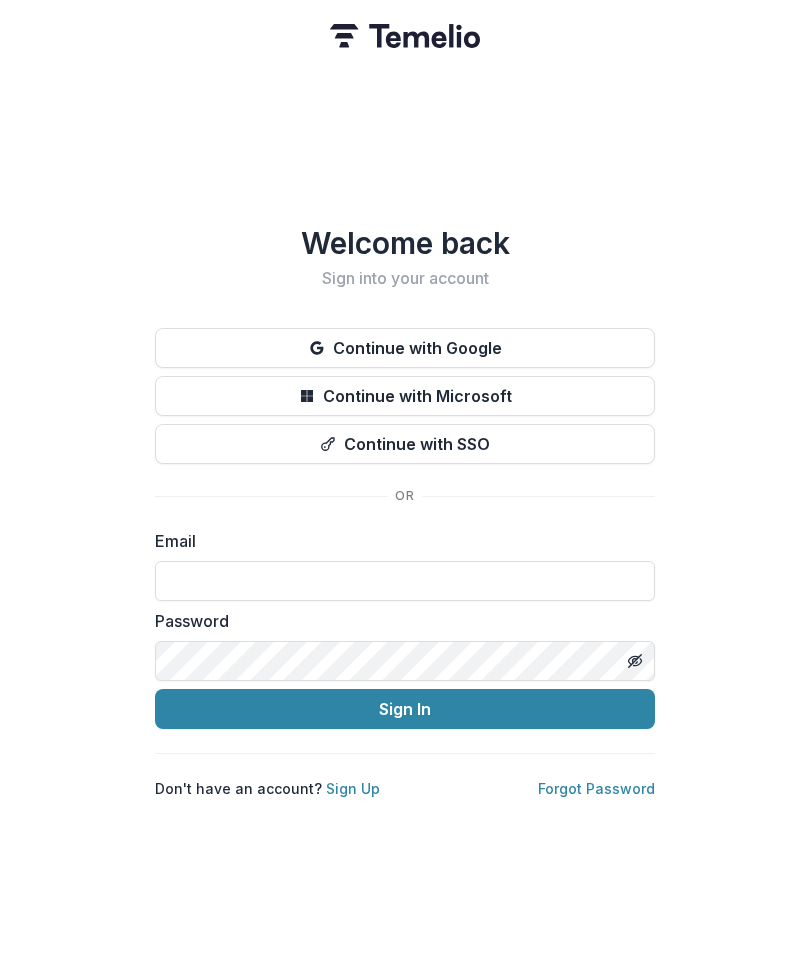 scroll, scrollTop: 0, scrollLeft: 0, axis: both 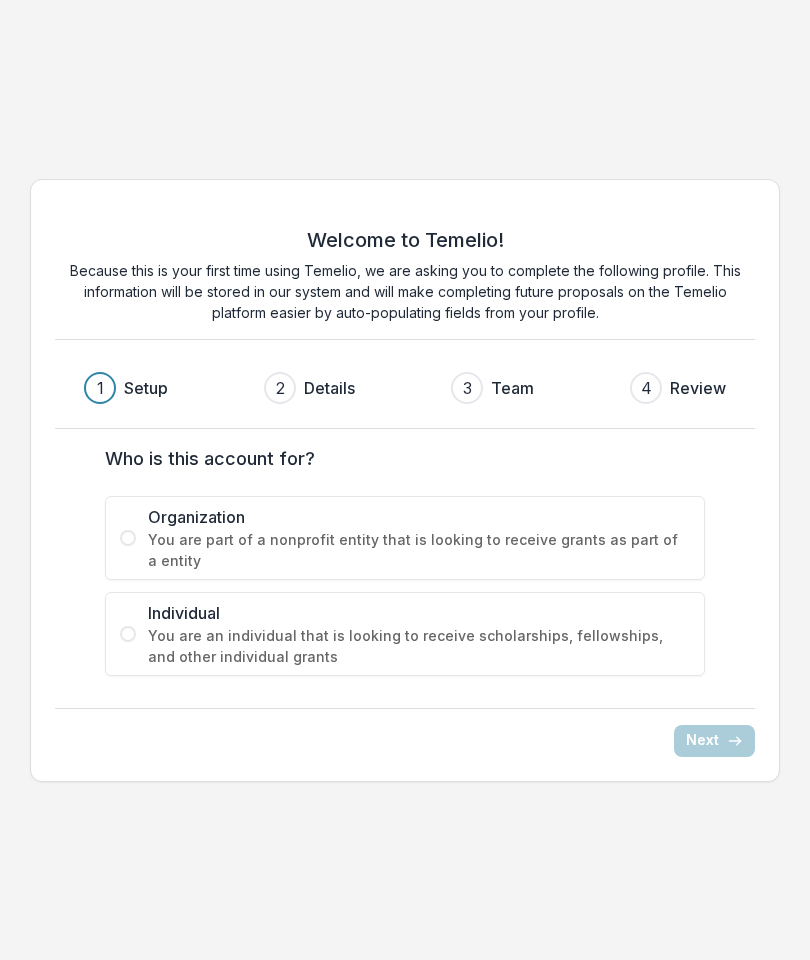 click on "Organization You are part of a nonprofit entity that is looking to receive grants as part of a entity" at bounding box center [405, 538] 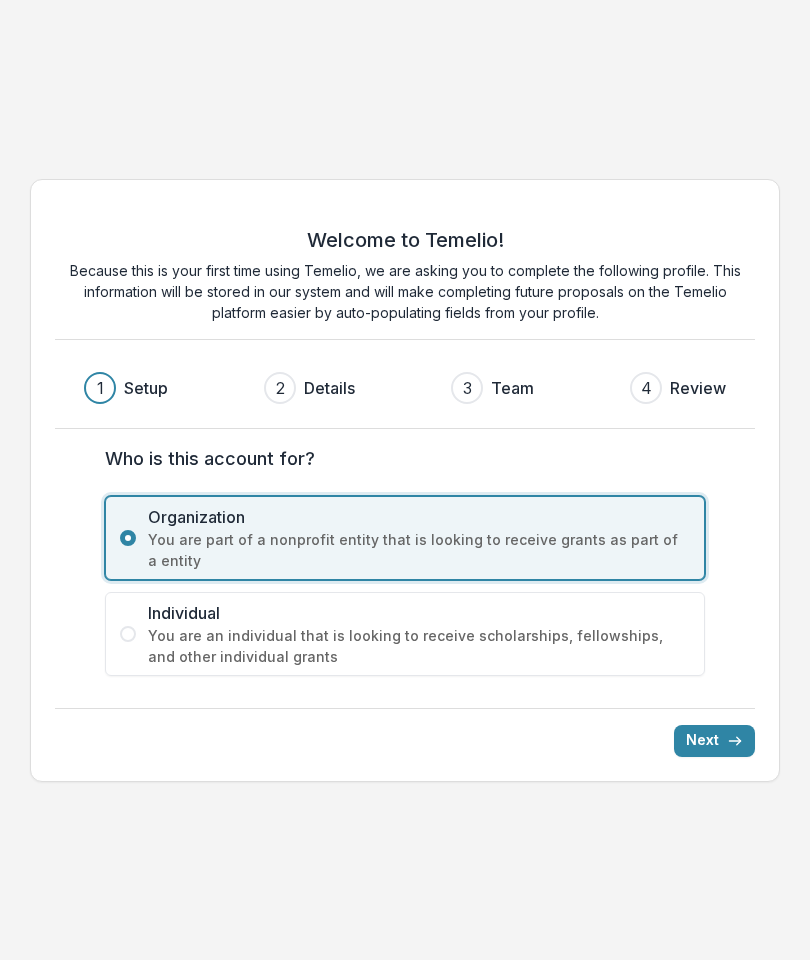 click on "Next" at bounding box center (714, 741) 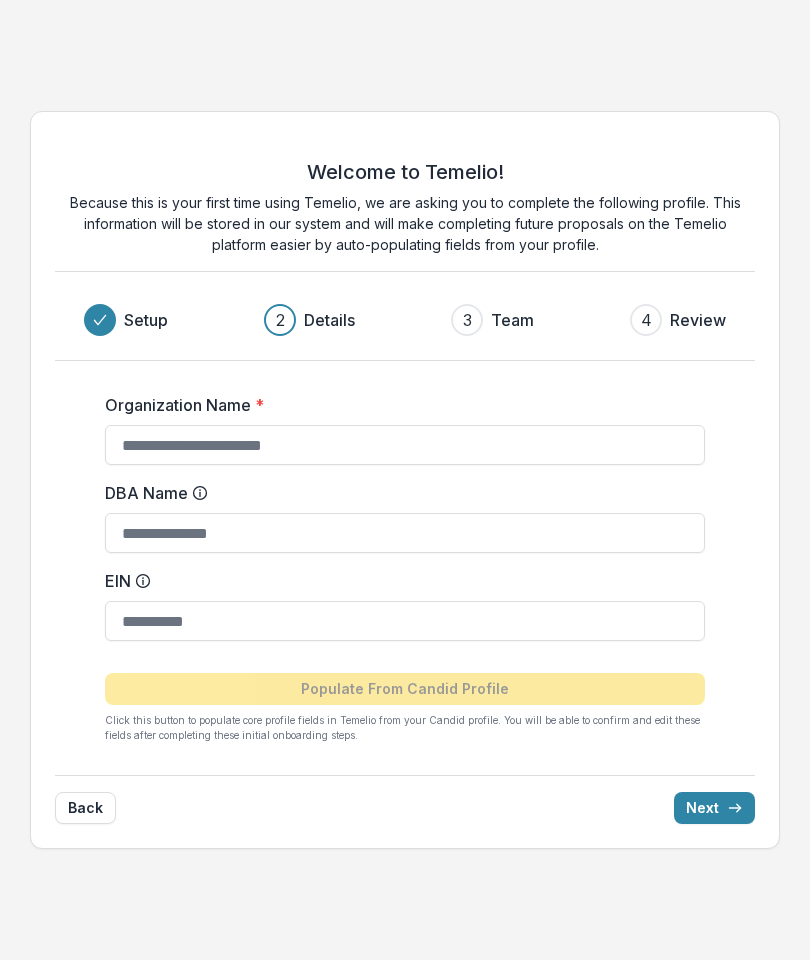 click on "Organization Name *" at bounding box center [405, 445] 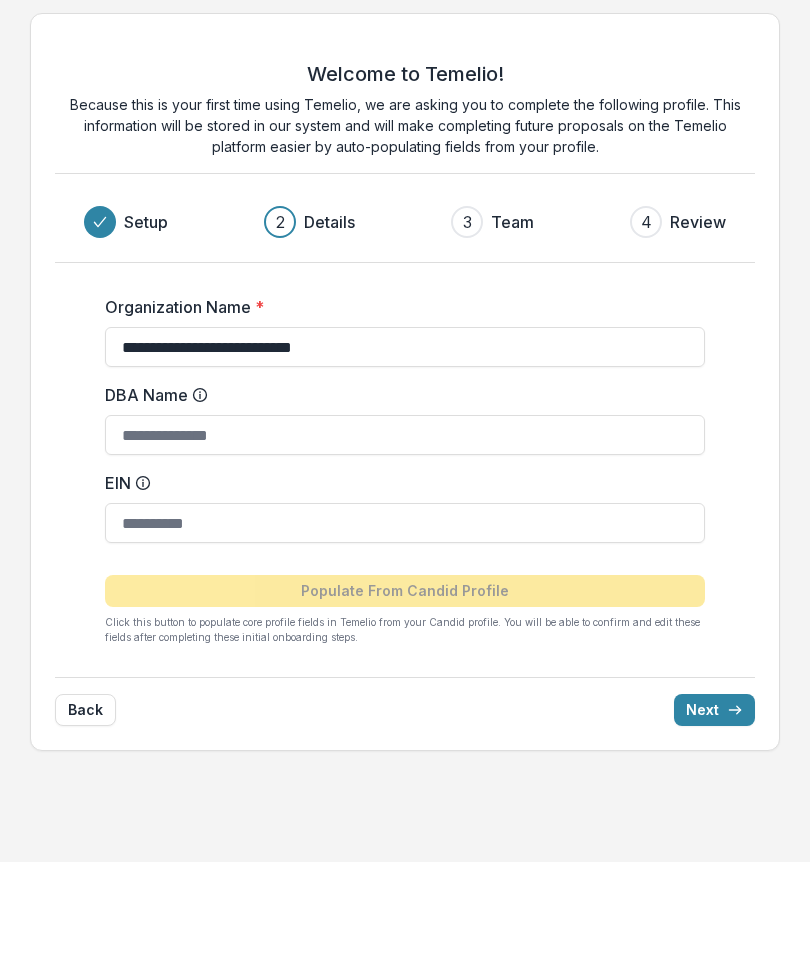 type on "**********" 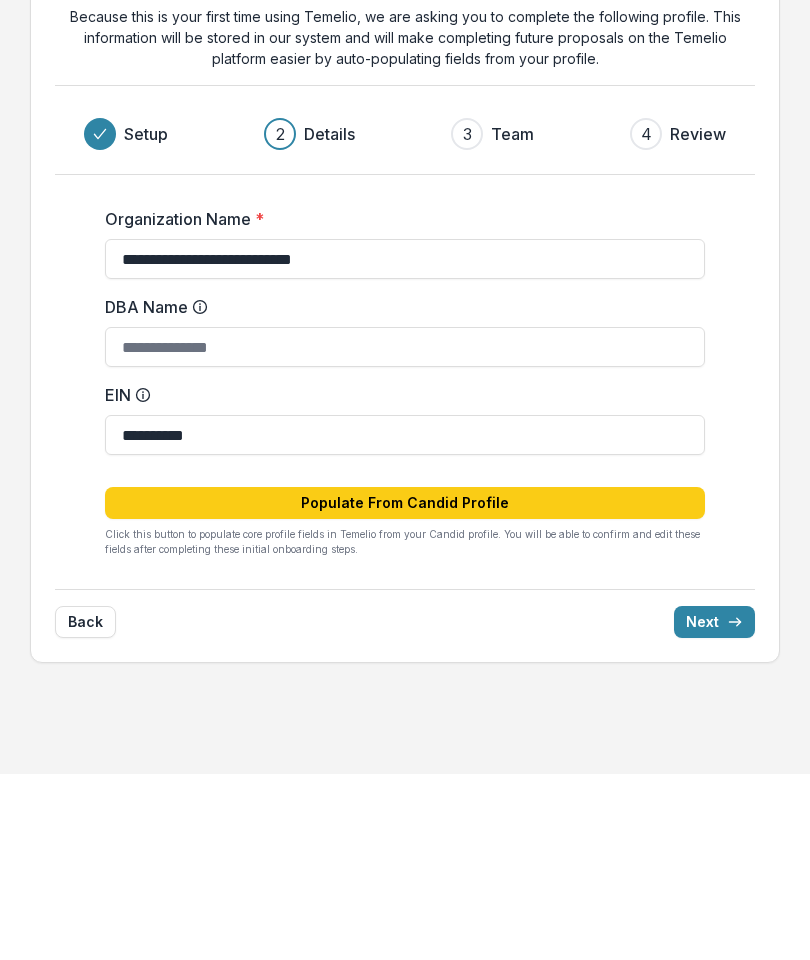 type on "**********" 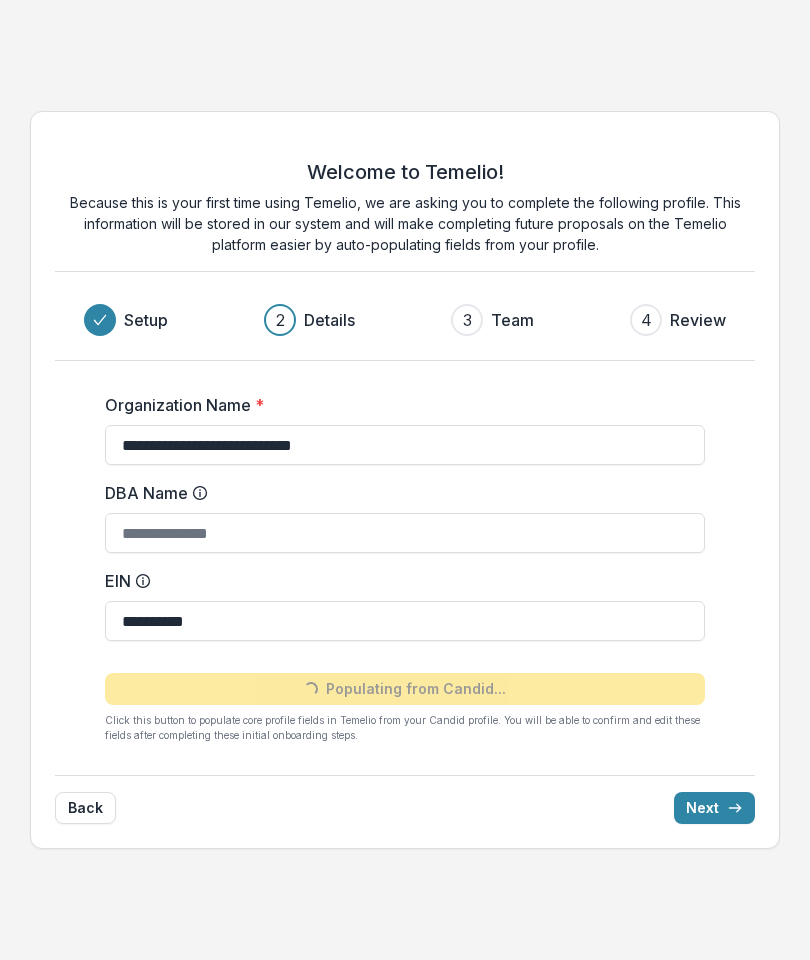 type on "**********" 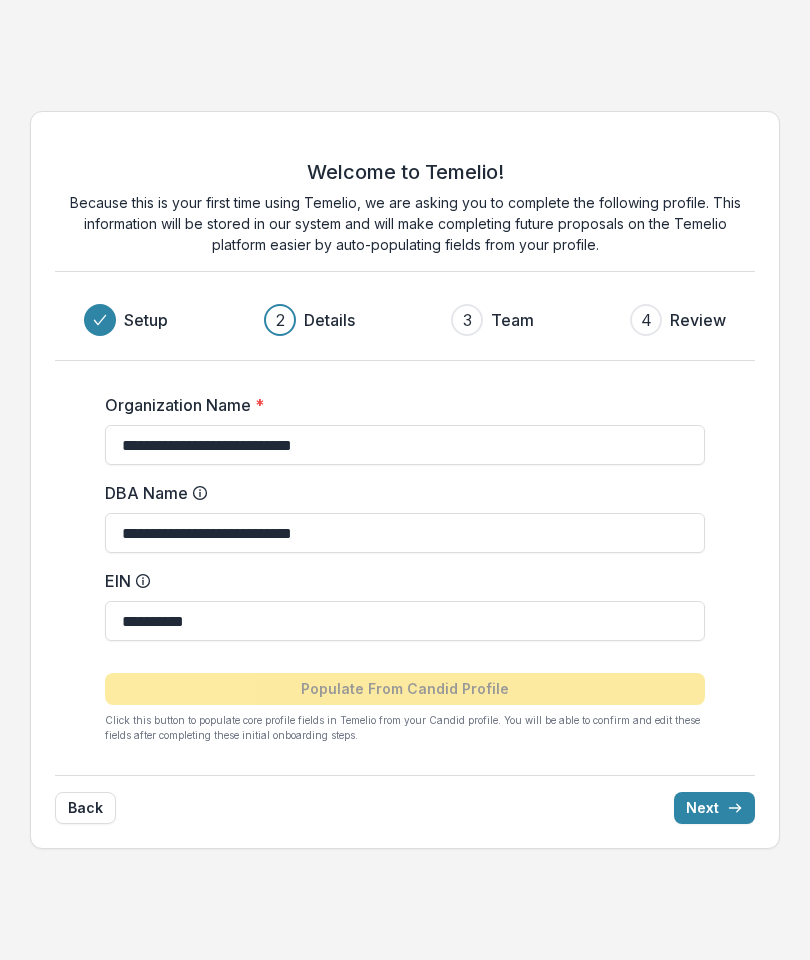 click on "Next" at bounding box center (714, 808) 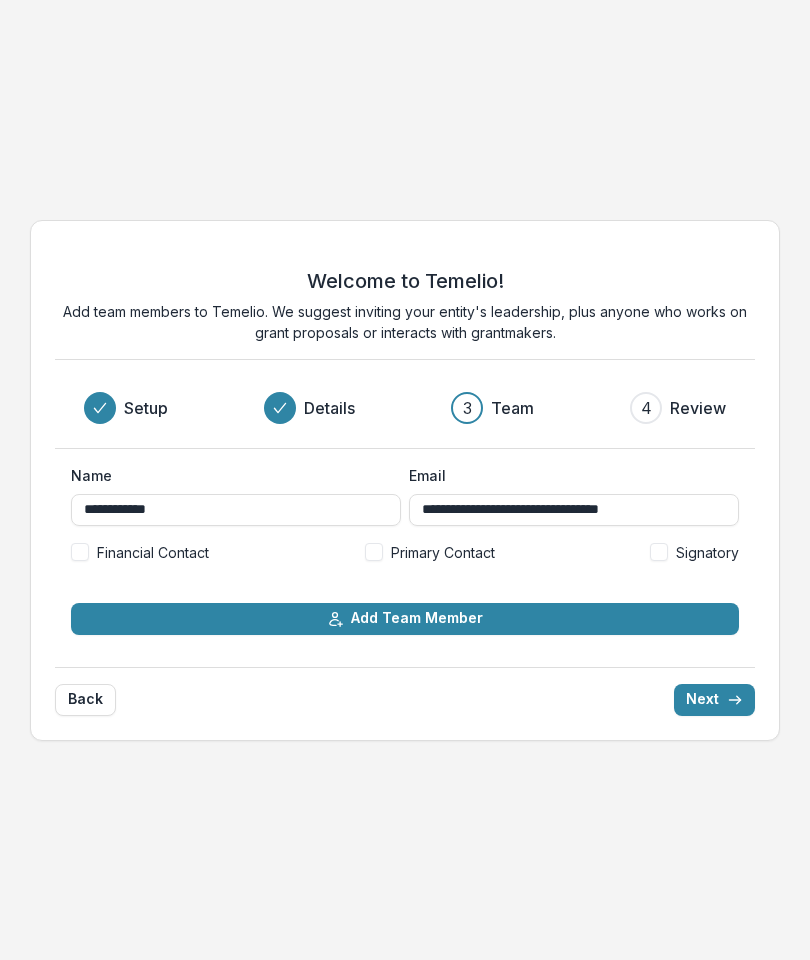 click at bounding box center [374, 552] 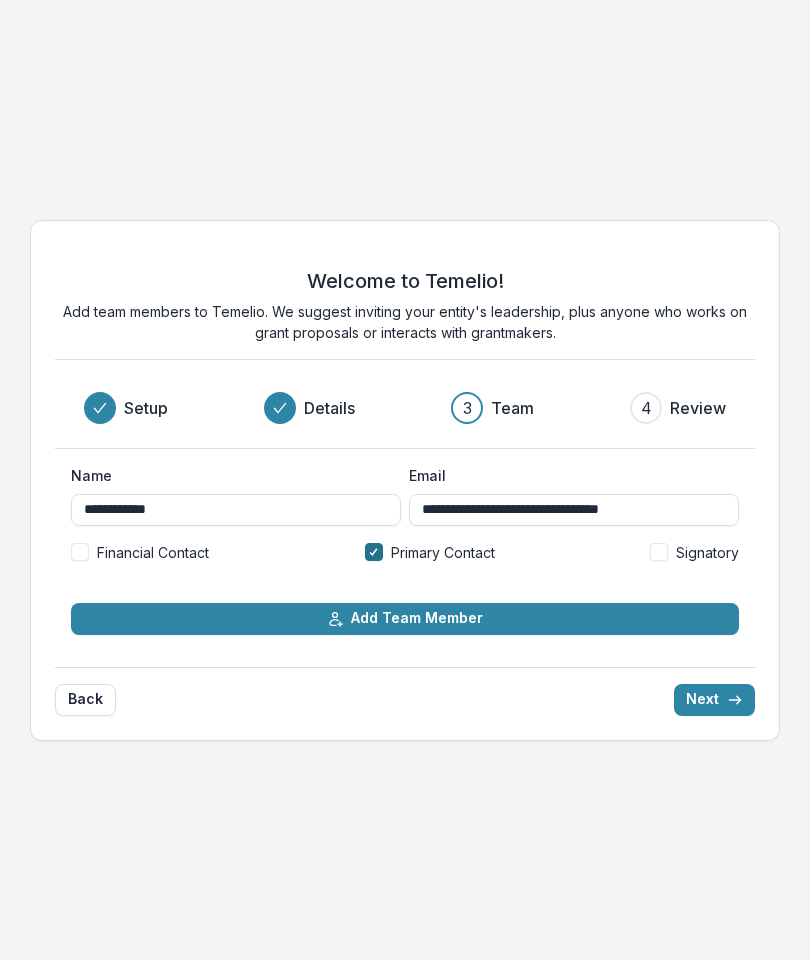 click on "Next" at bounding box center [714, 700] 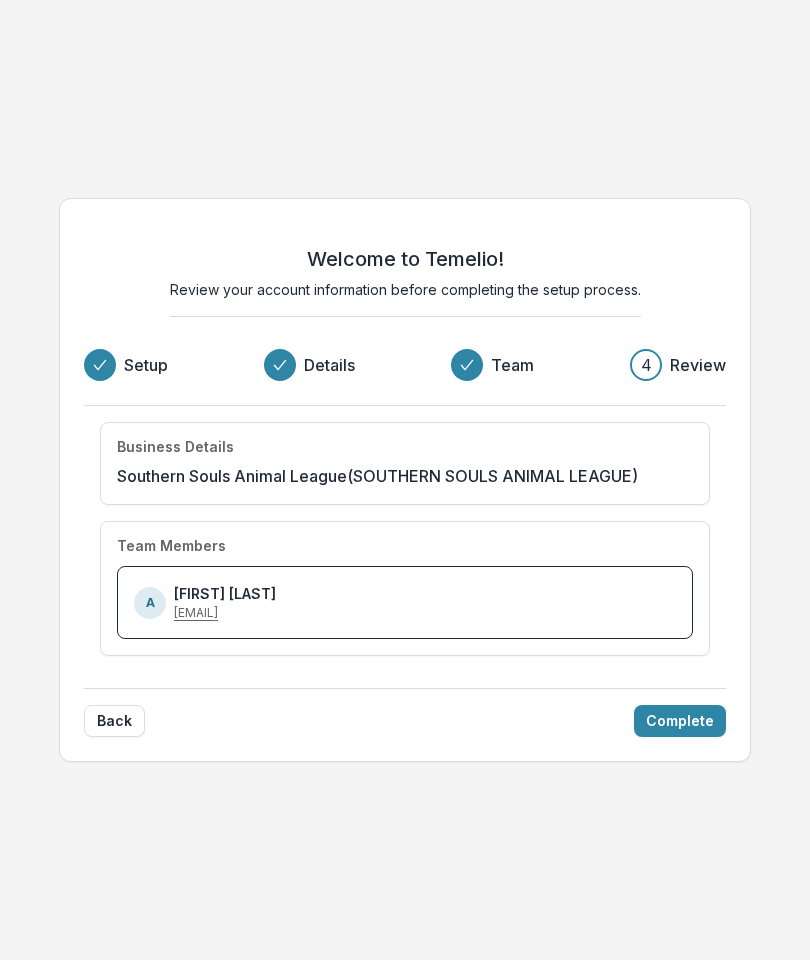 click on "Complete" at bounding box center (680, 721) 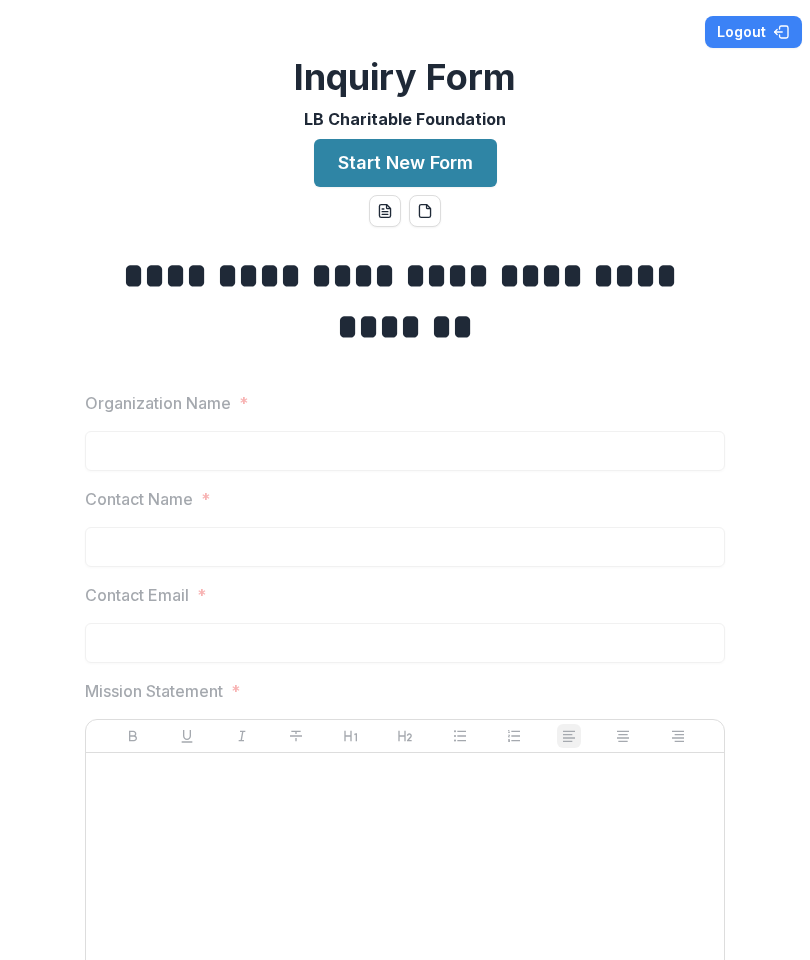 click on "**********" at bounding box center (405, 902) 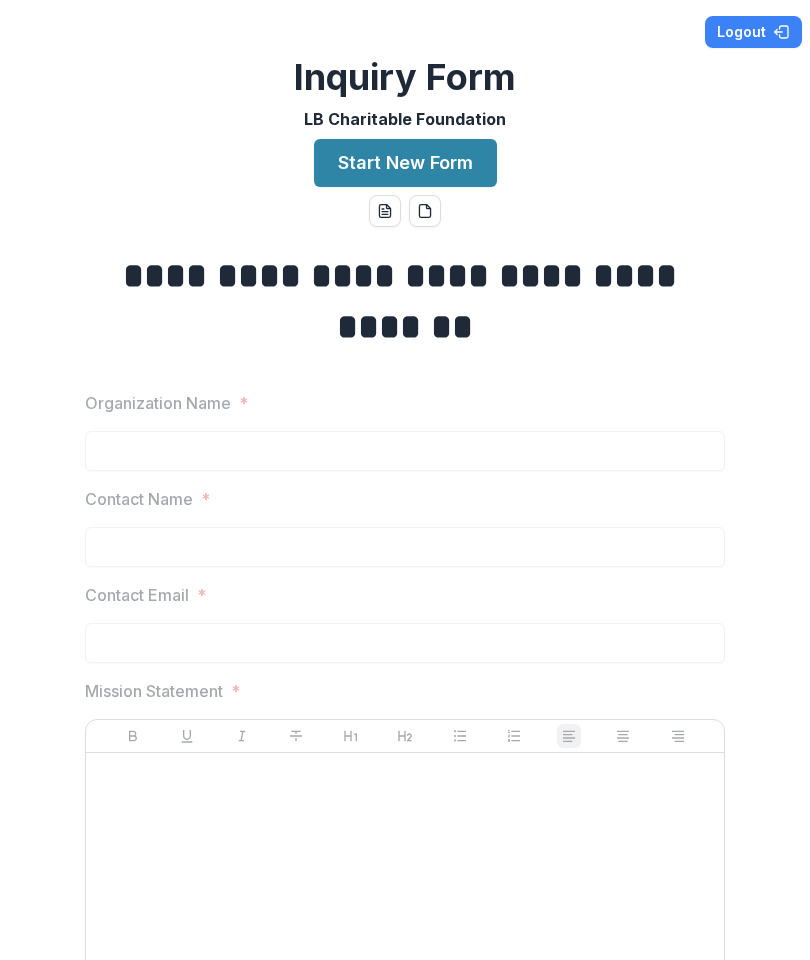 click on "Start New Form" at bounding box center [405, 163] 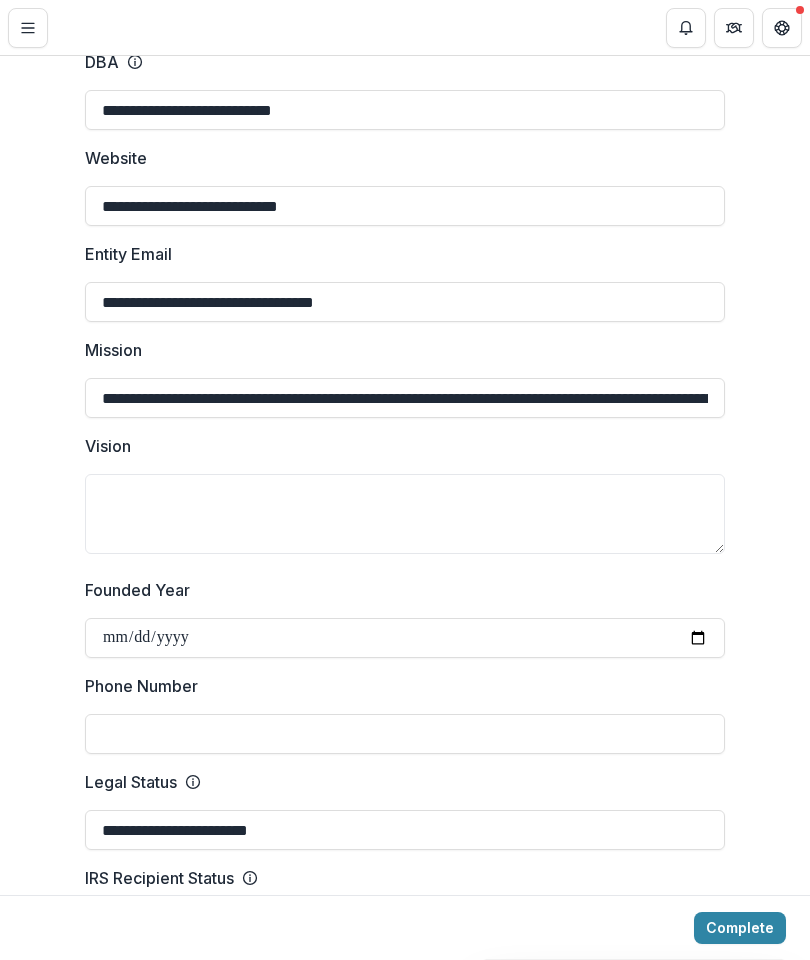 scroll, scrollTop: 358, scrollLeft: 0, axis: vertical 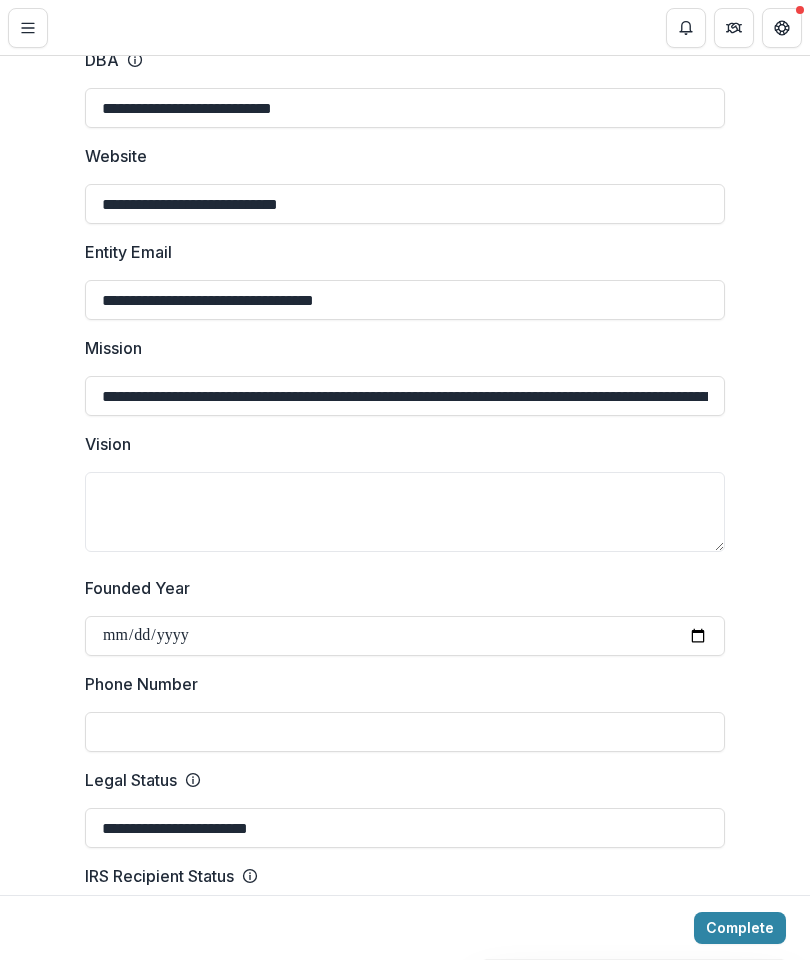 click on "Vision" at bounding box center (405, 512) 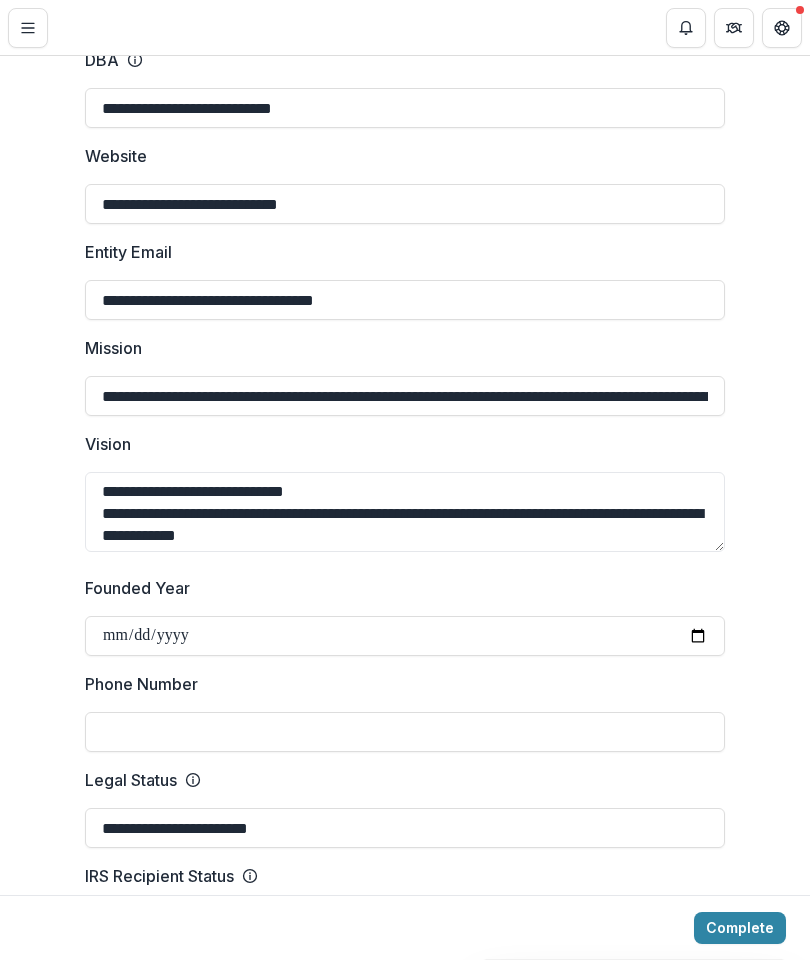 scroll, scrollTop: 70, scrollLeft: 0, axis: vertical 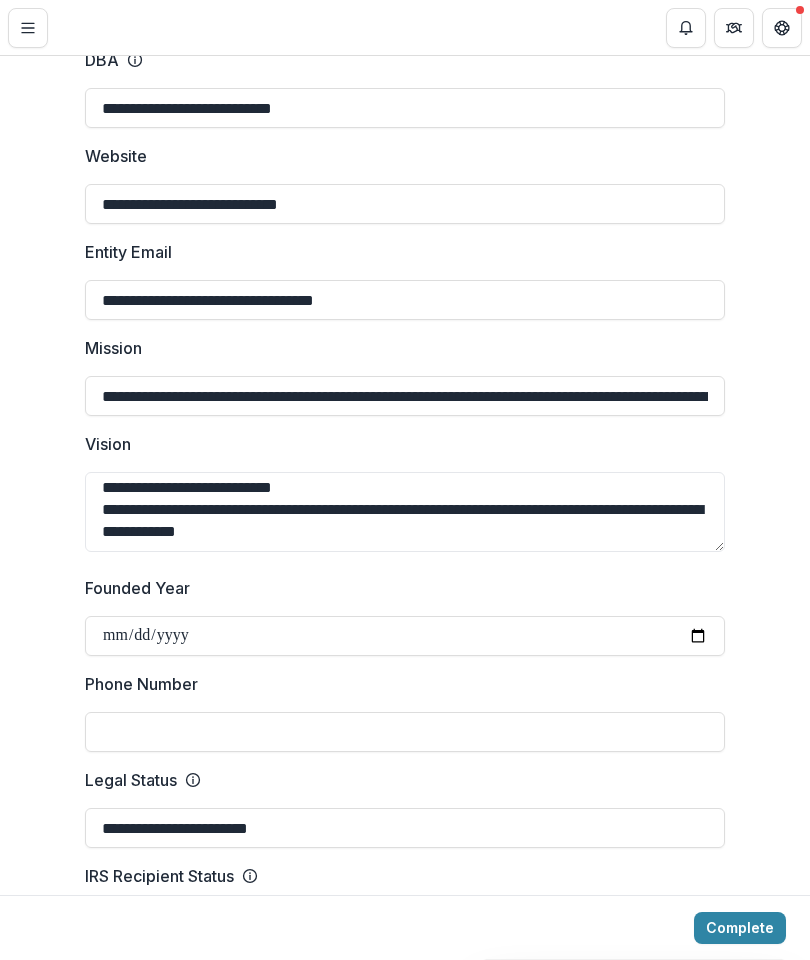 type on "**********" 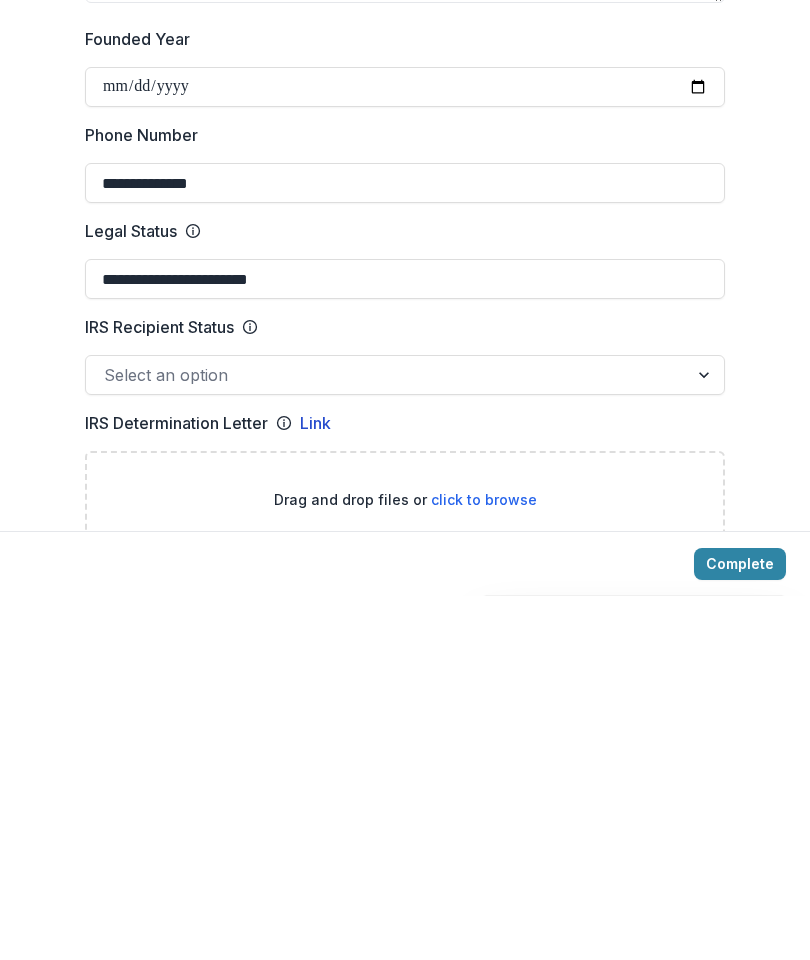 scroll, scrollTop: 545, scrollLeft: 0, axis: vertical 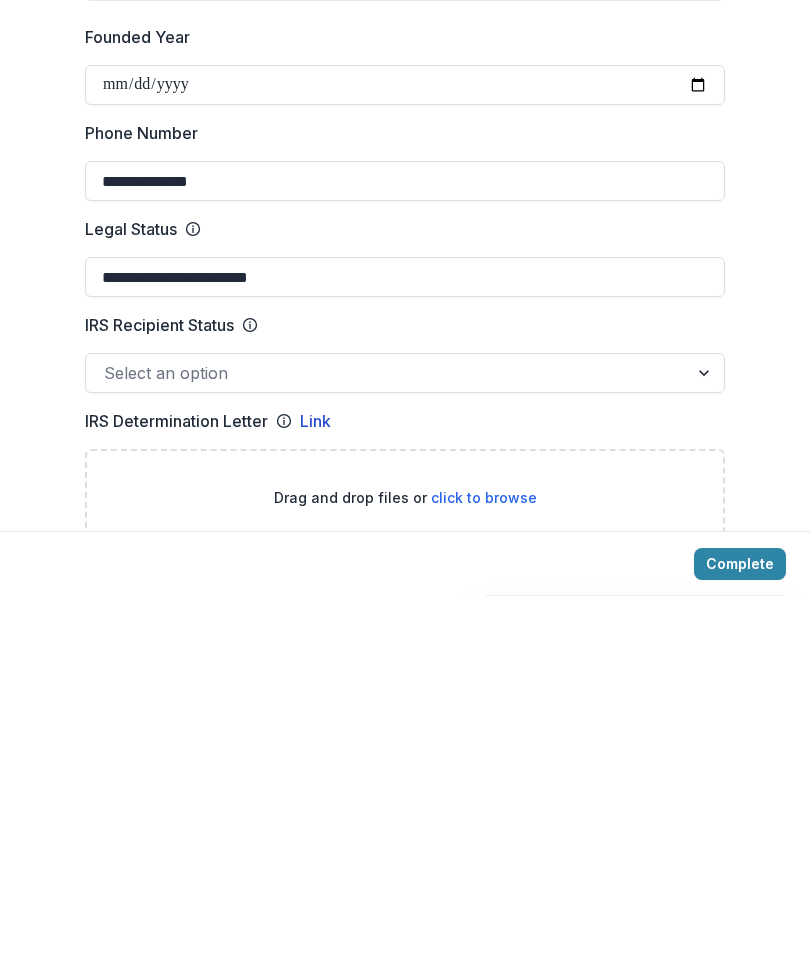 type on "**********" 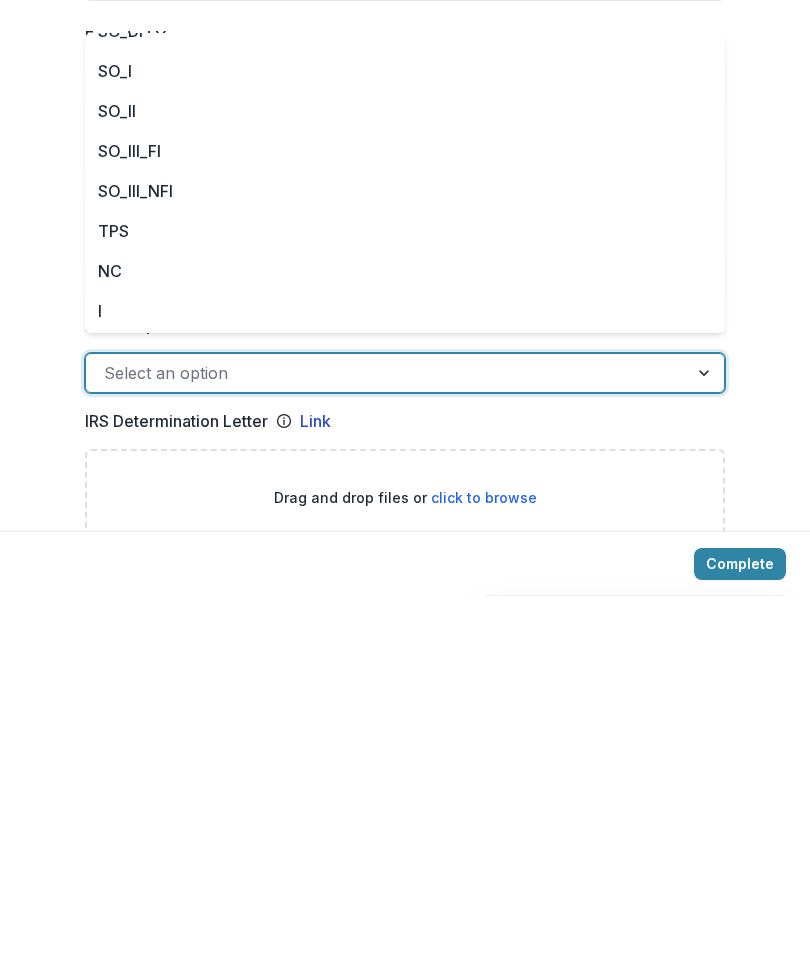 scroll, scrollTop: 220, scrollLeft: 0, axis: vertical 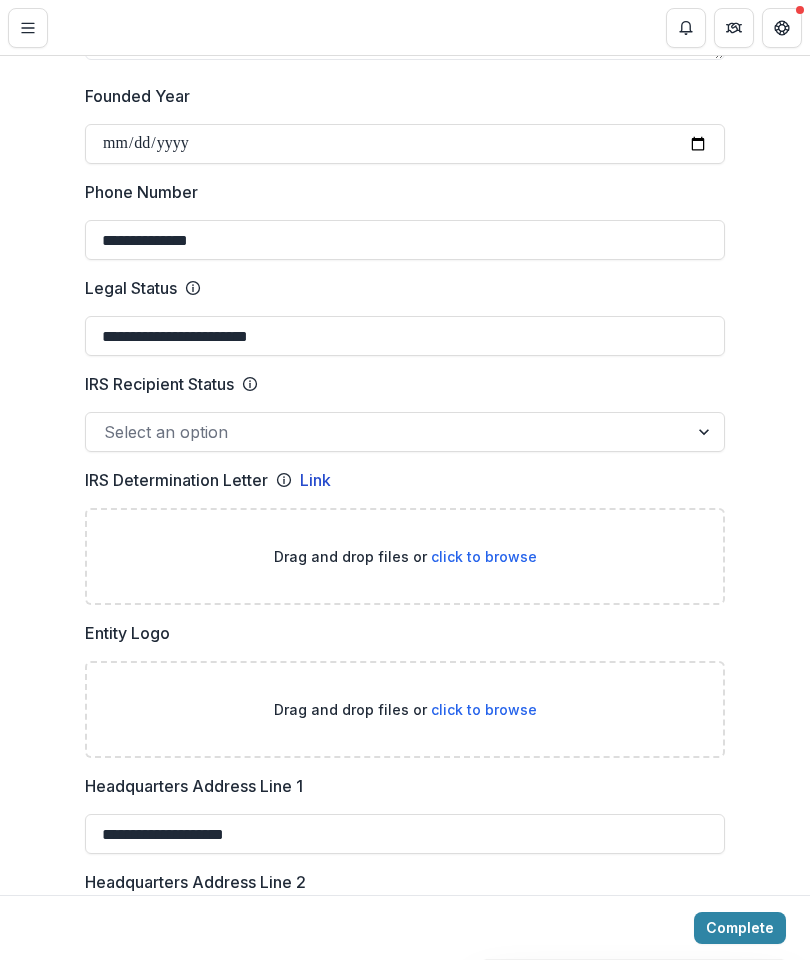 click 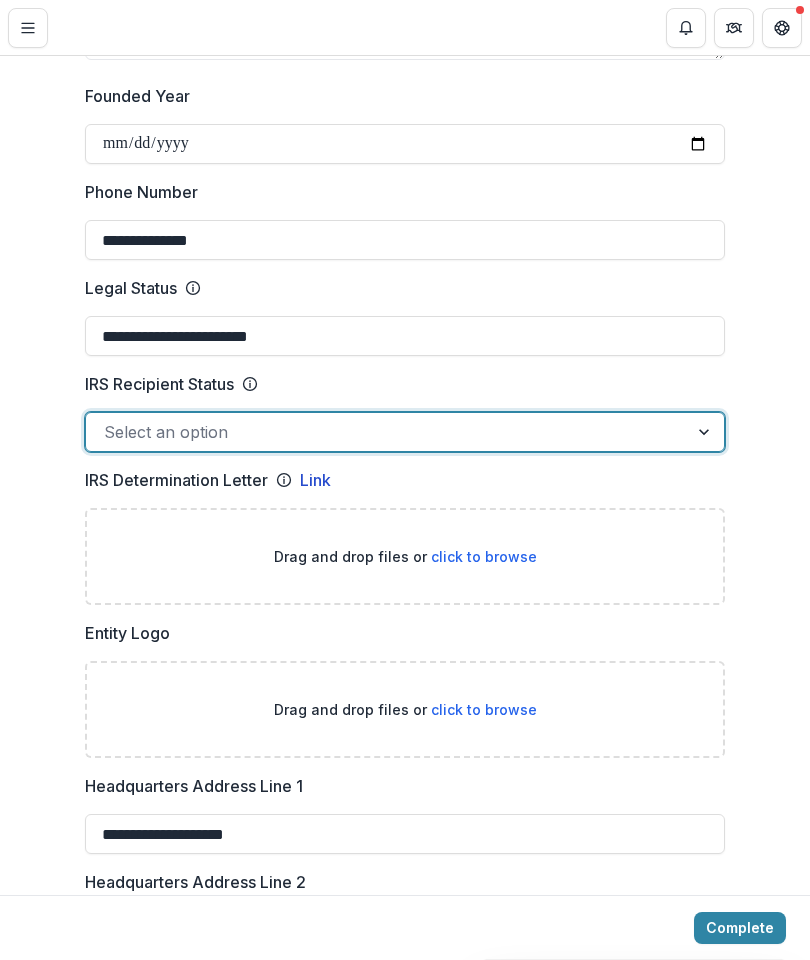 click 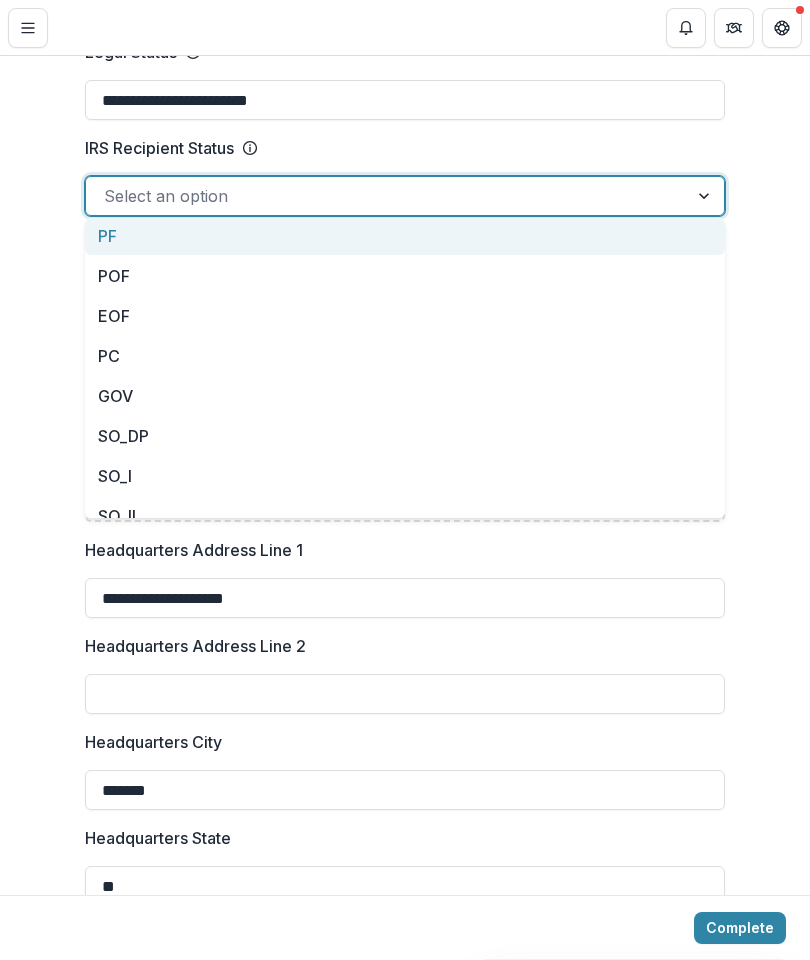 scroll, scrollTop: 1088, scrollLeft: 0, axis: vertical 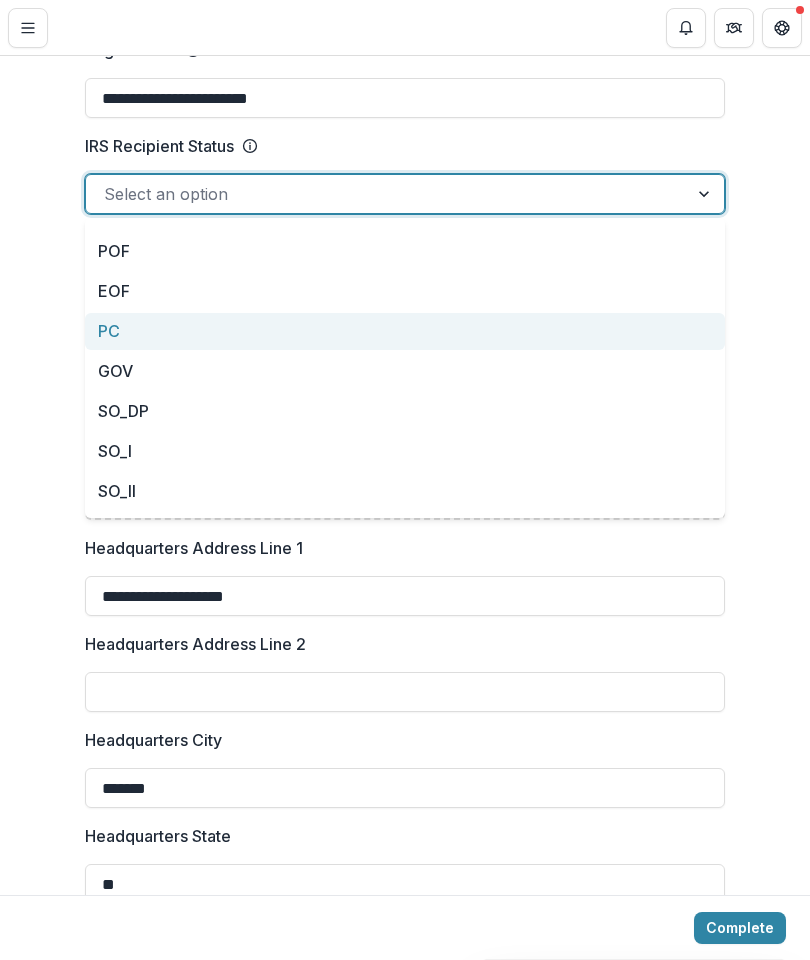click on "PC" at bounding box center [405, 331] 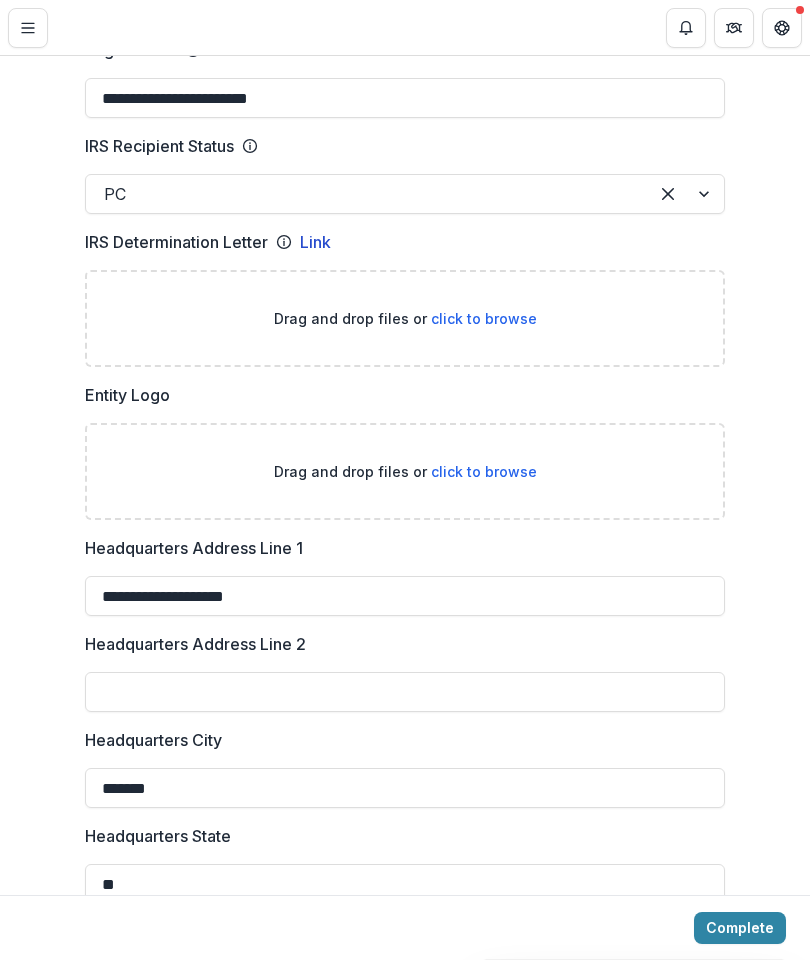 click on "Drag and drop files or   click to browse" at bounding box center [405, 318] 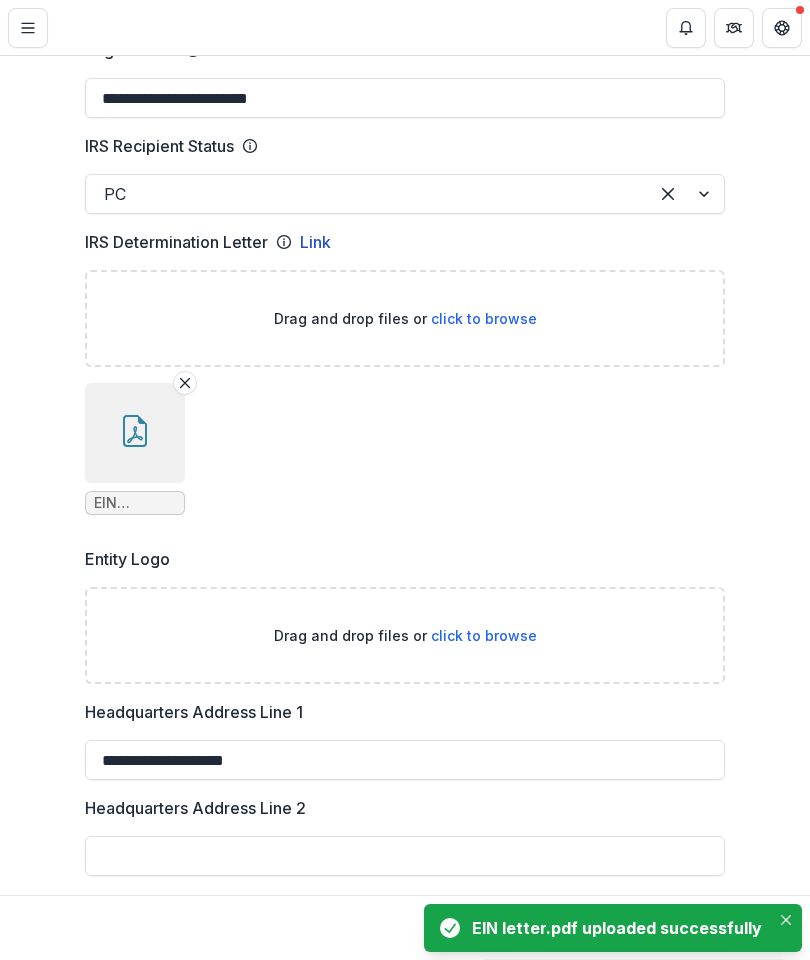 click on "click to browse" at bounding box center (484, 635) 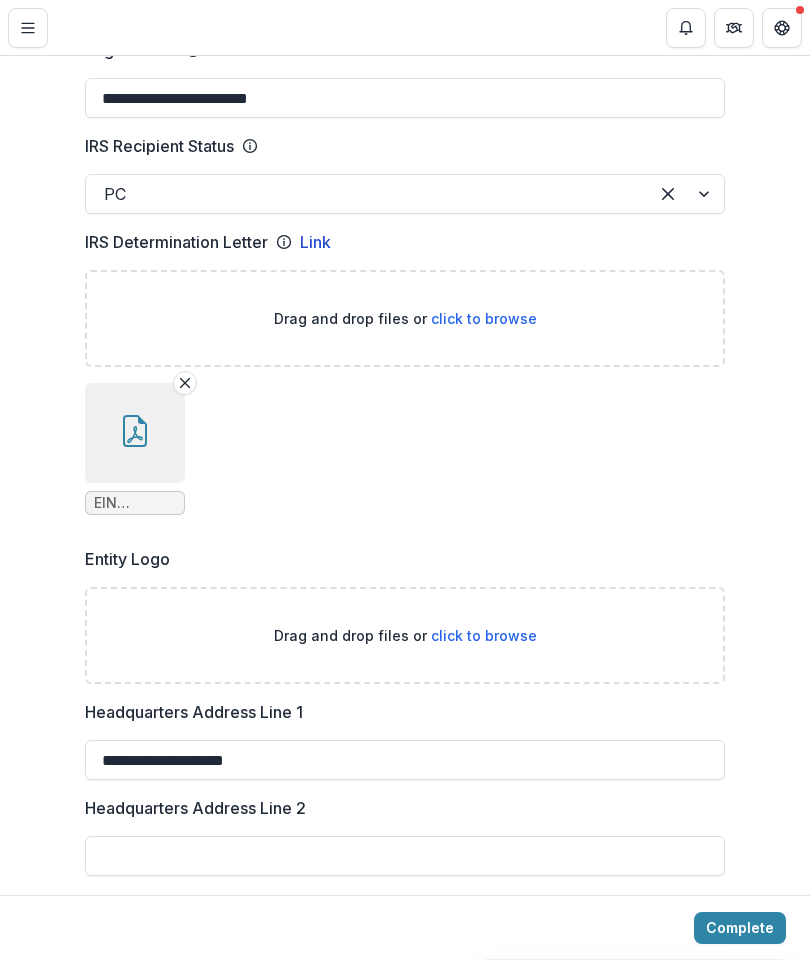 type on "**********" 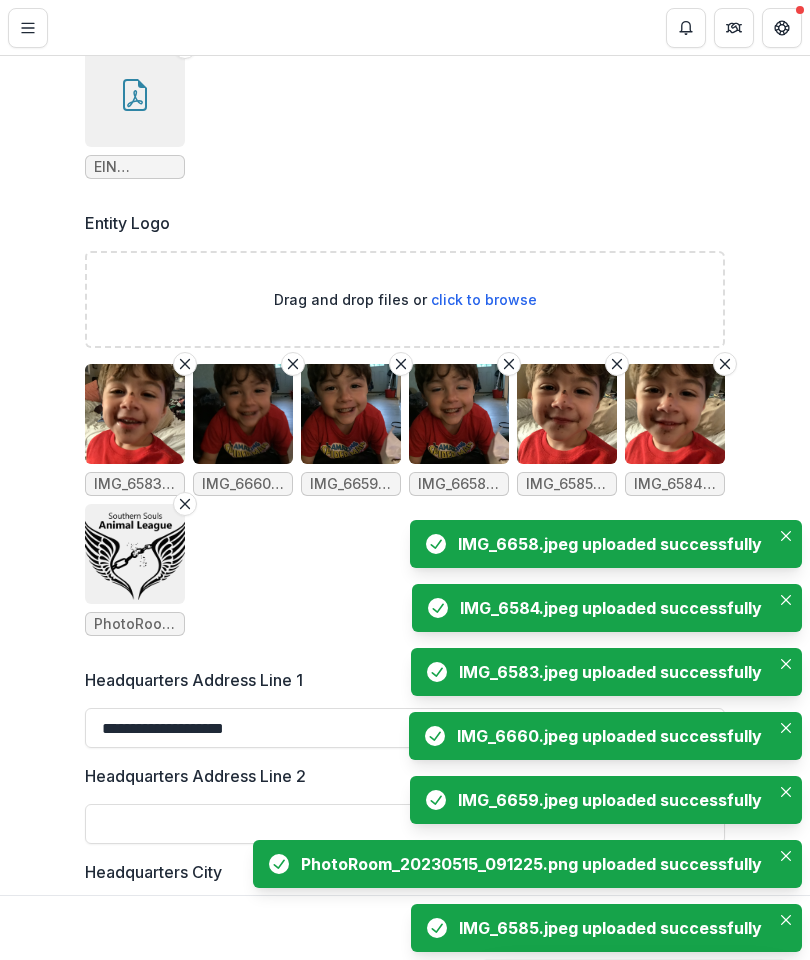 scroll, scrollTop: 1425, scrollLeft: 0, axis: vertical 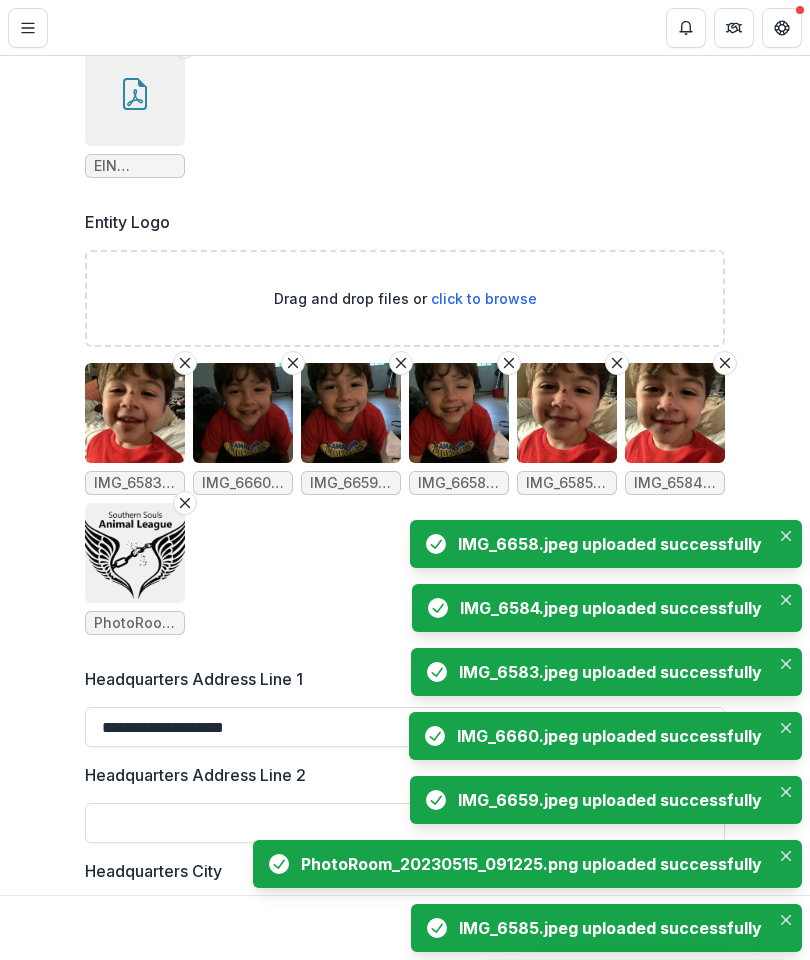 click at bounding box center (185, 363) 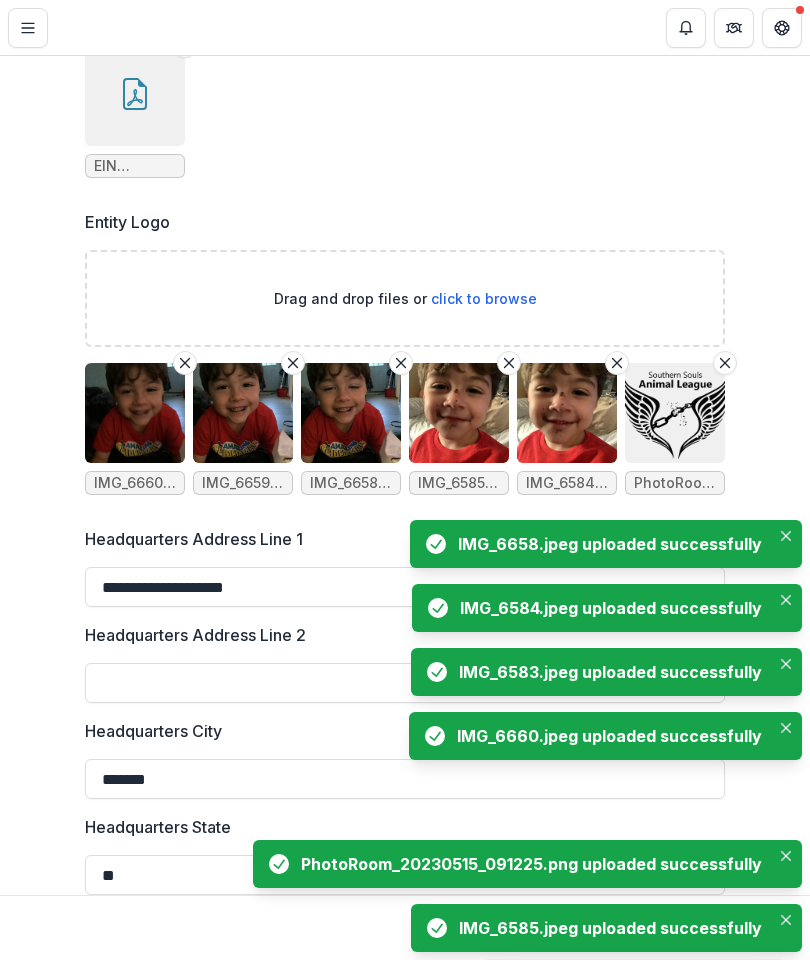click 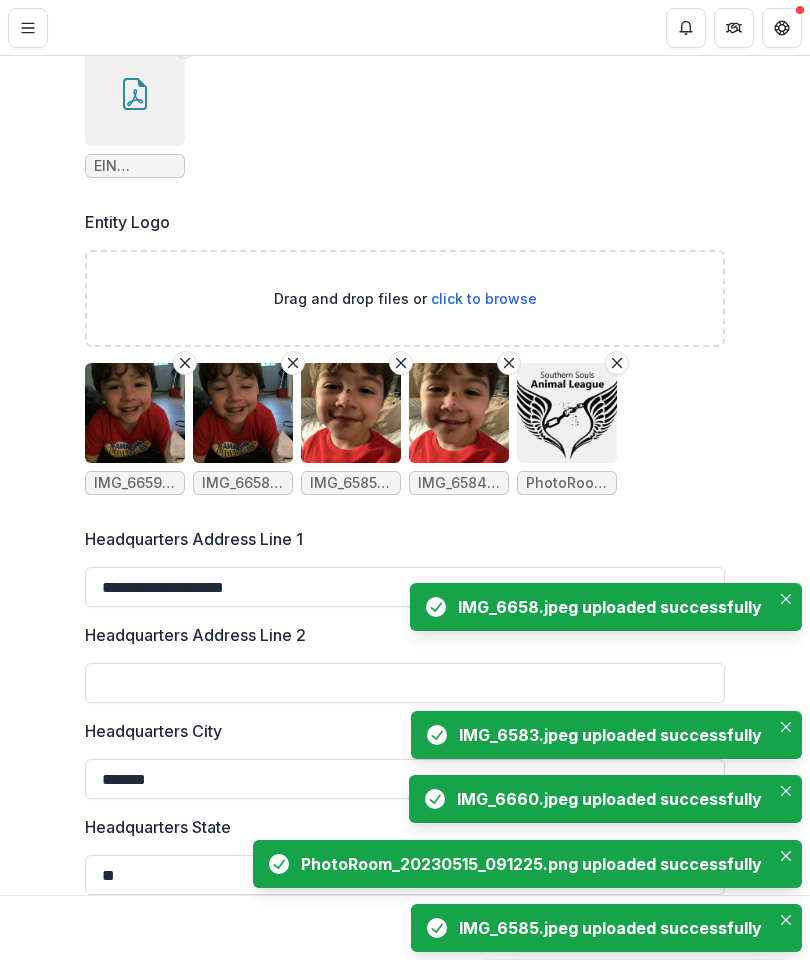 click 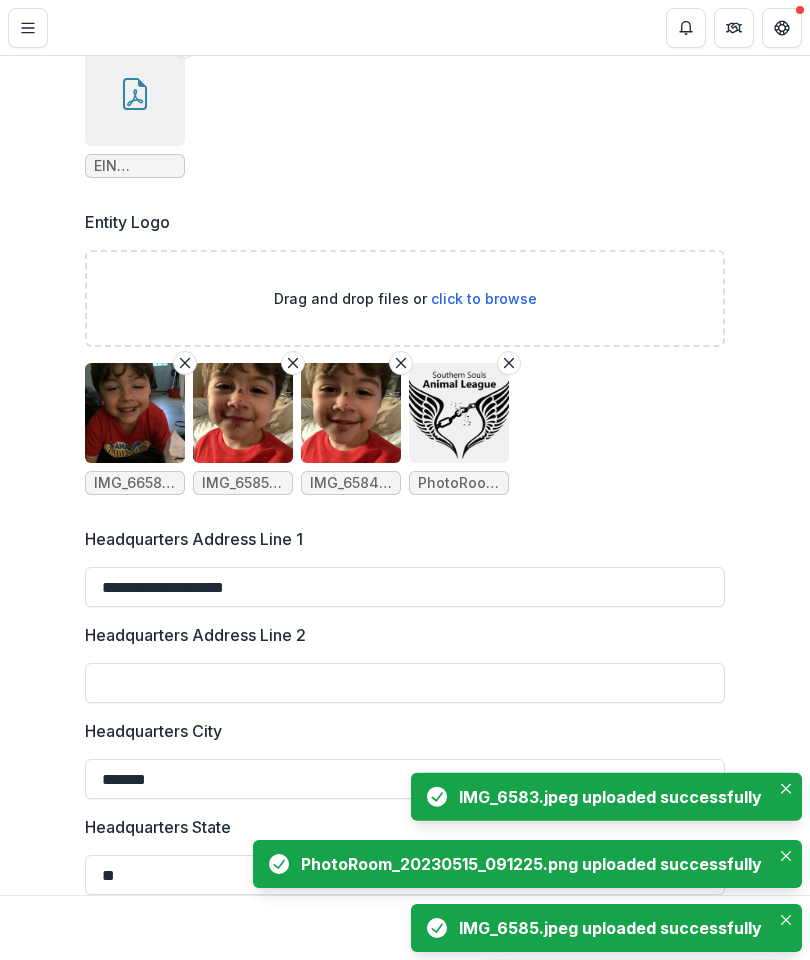 click 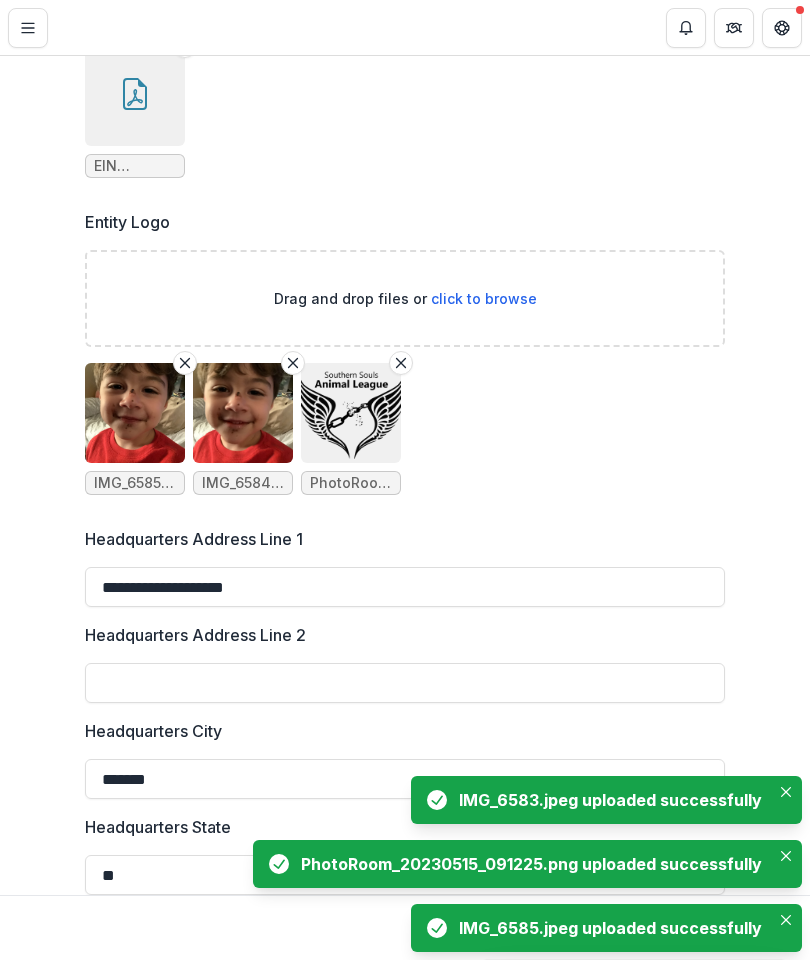 click 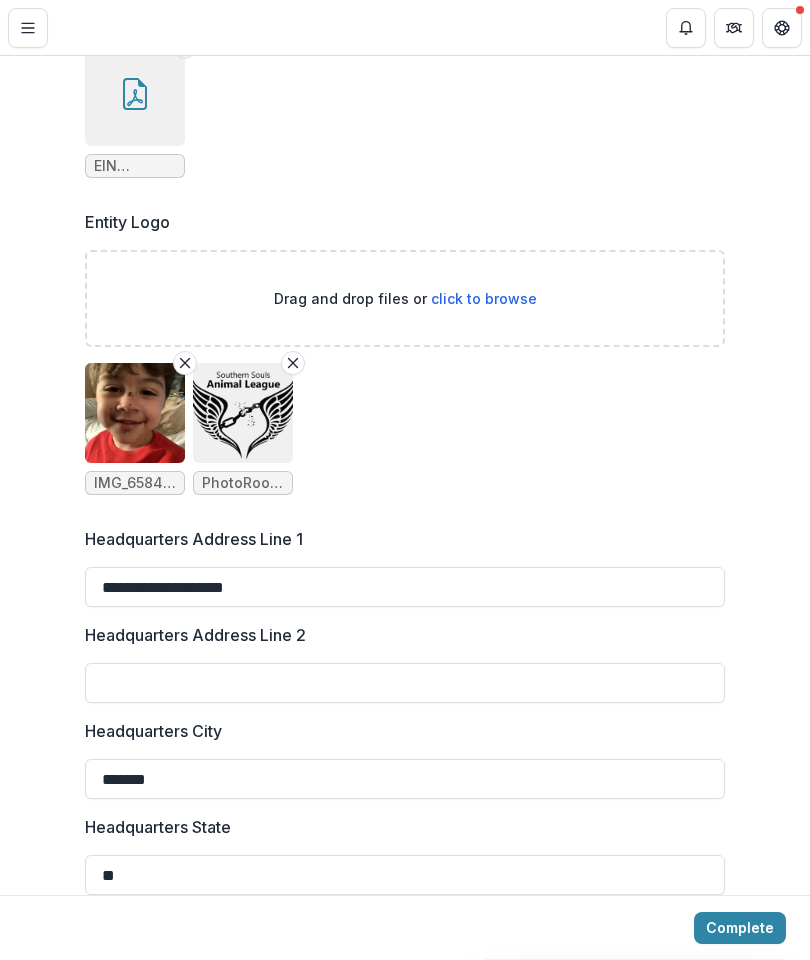 click at bounding box center (185, 363) 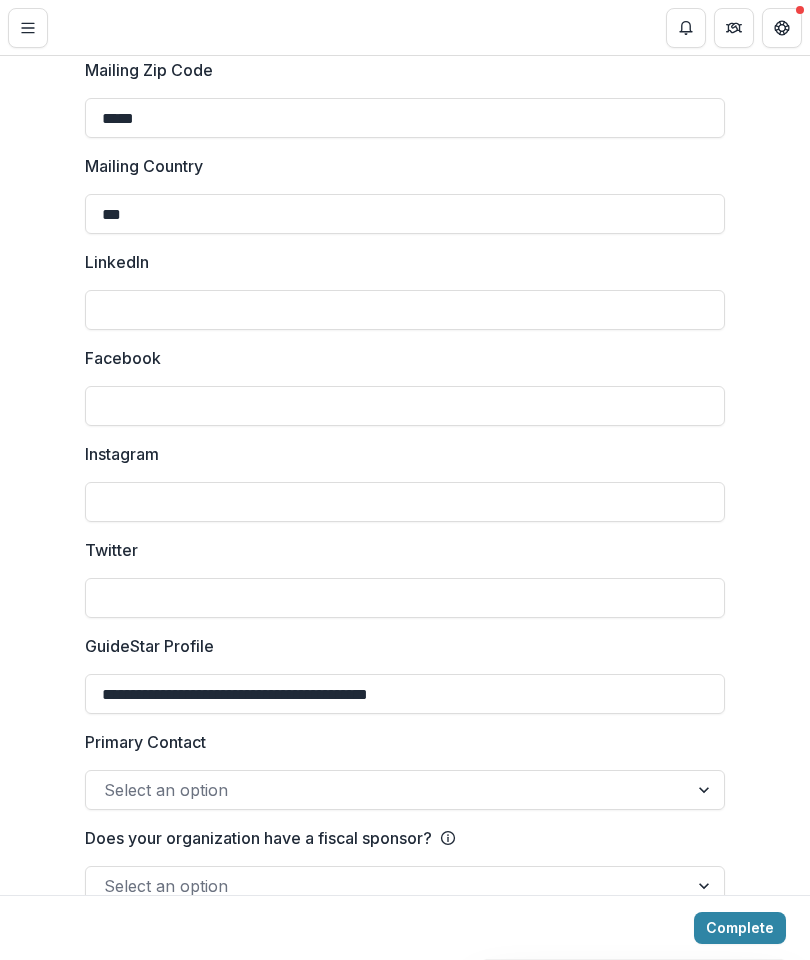 scroll, scrollTop: 2856, scrollLeft: 0, axis: vertical 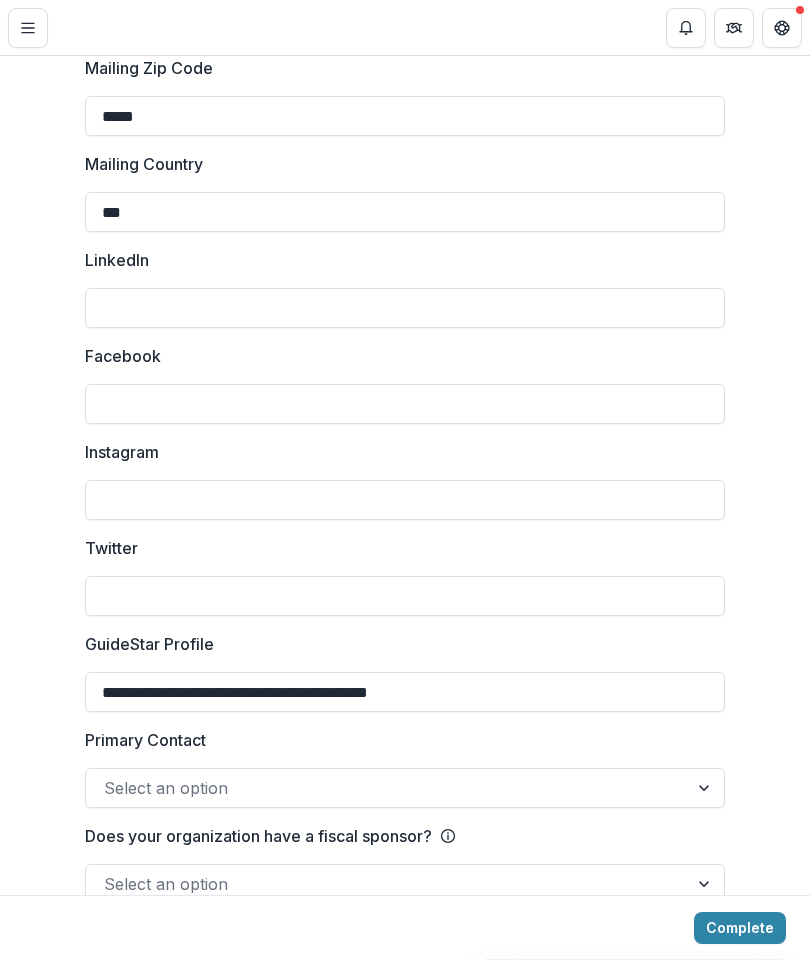 click on "Facebook" at bounding box center (405, 404) 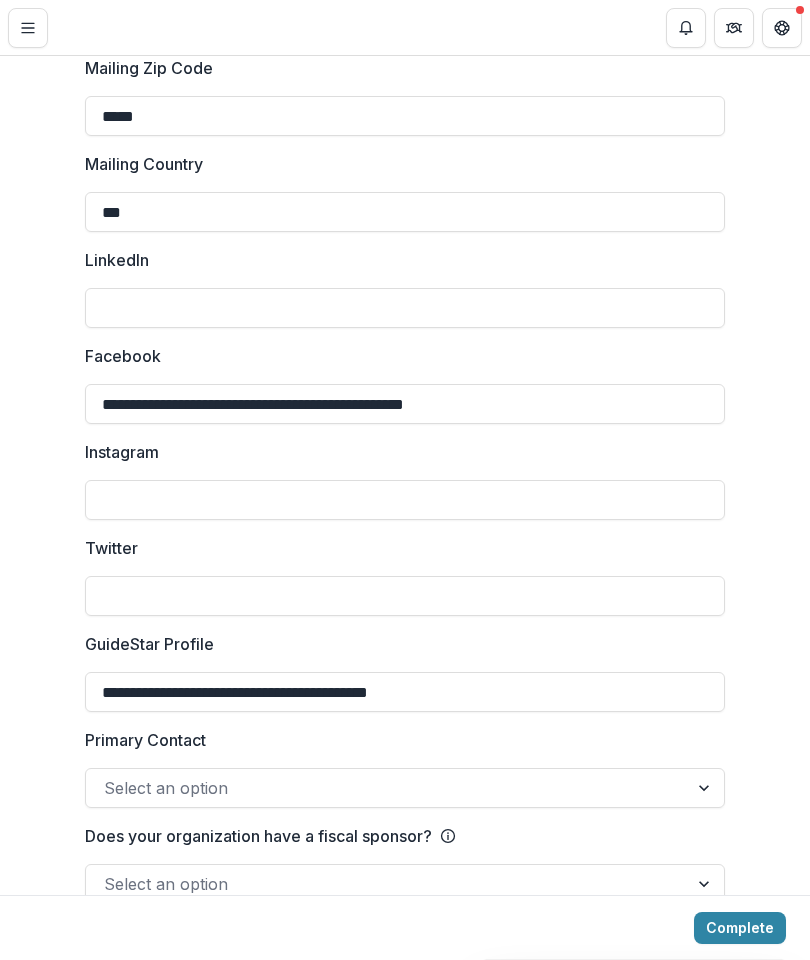type on "**********" 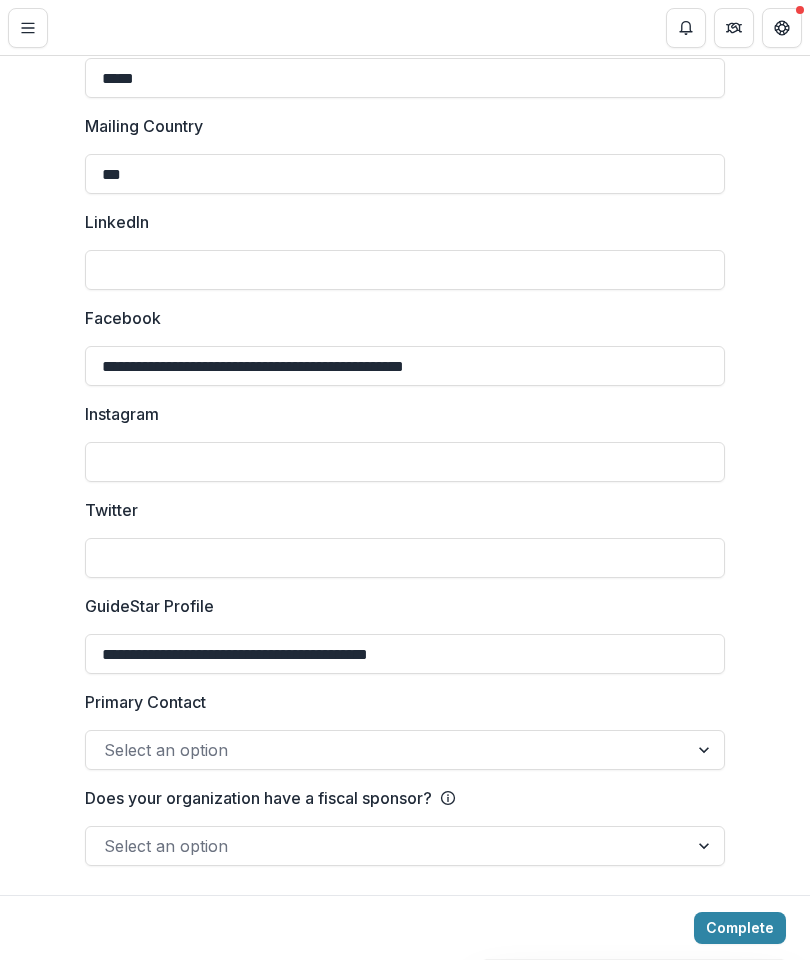scroll, scrollTop: 2893, scrollLeft: 0, axis: vertical 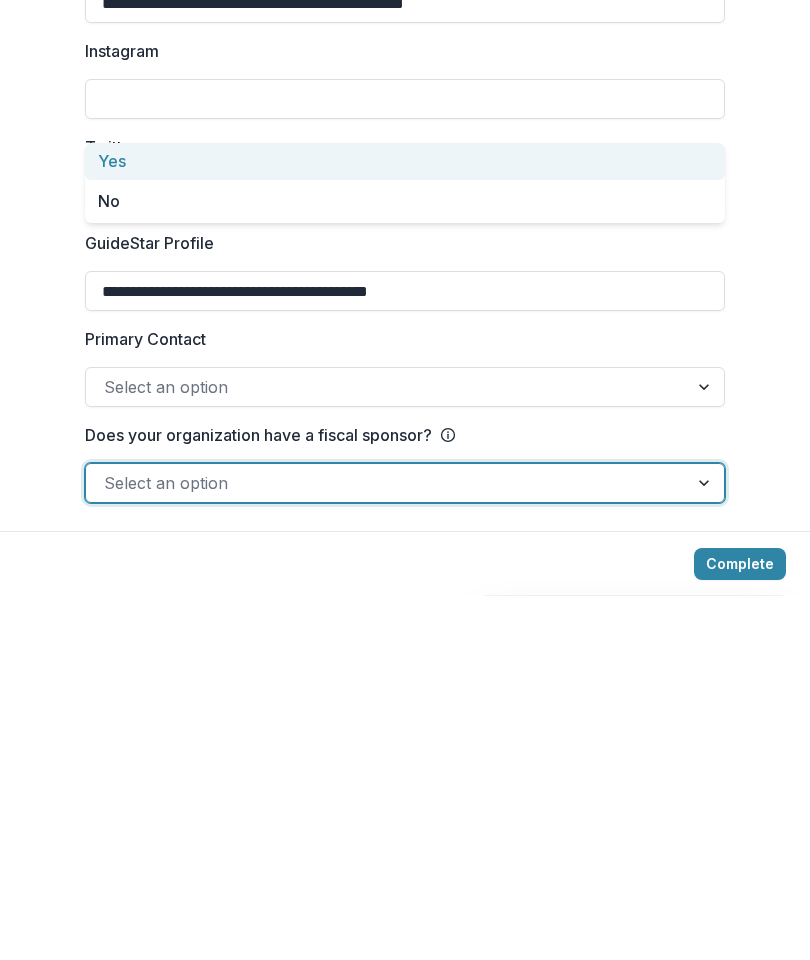 click on "No" at bounding box center [405, 565] 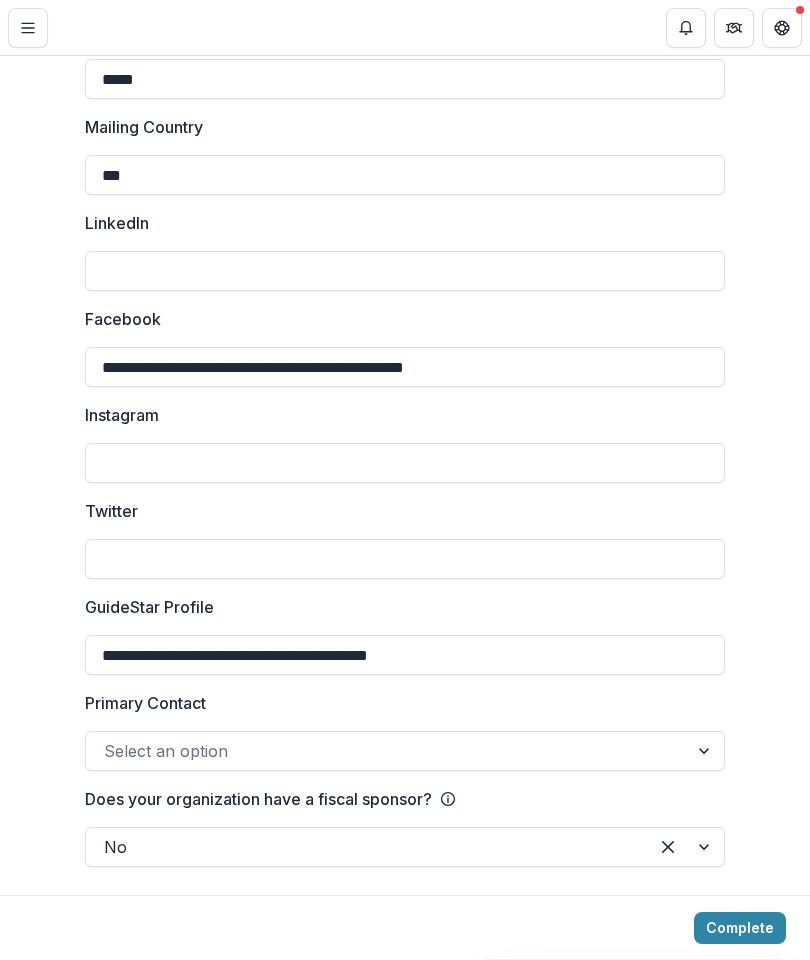 scroll, scrollTop: 2893, scrollLeft: 0, axis: vertical 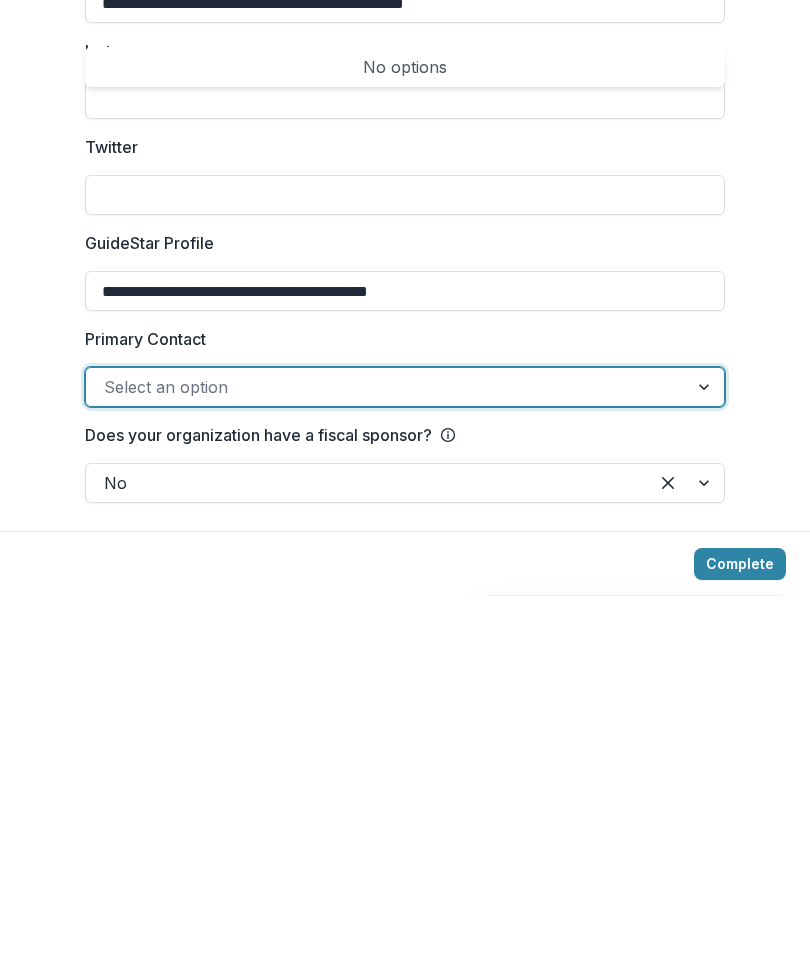 click on "Complete" at bounding box center [740, 928] 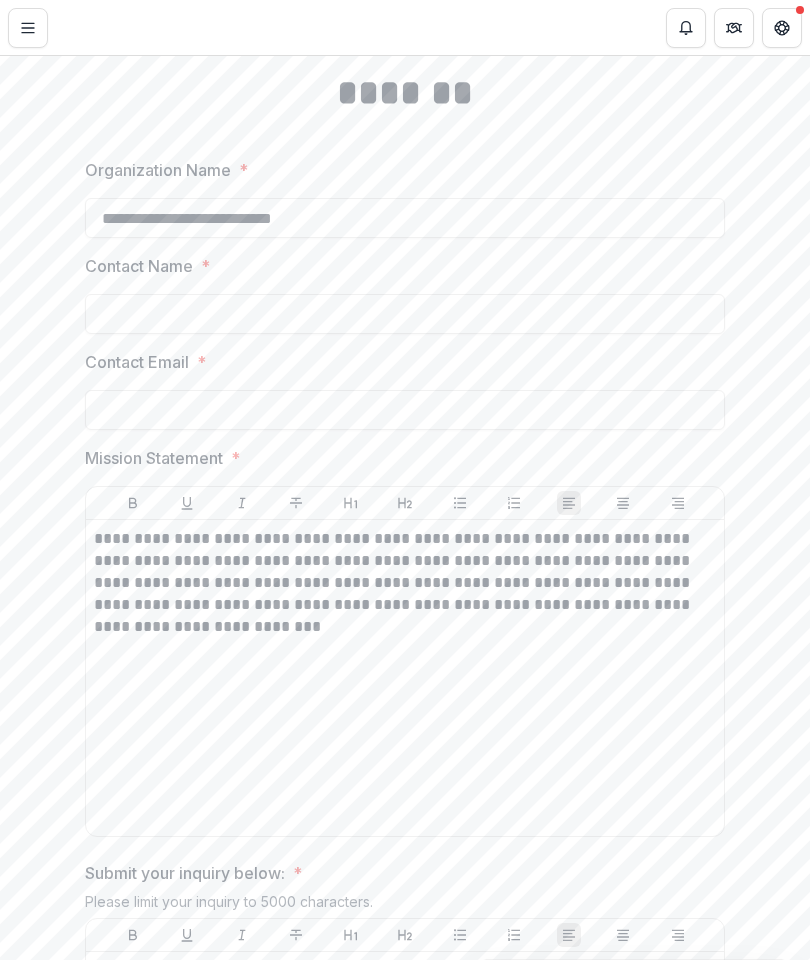 scroll, scrollTop: 408, scrollLeft: 0, axis: vertical 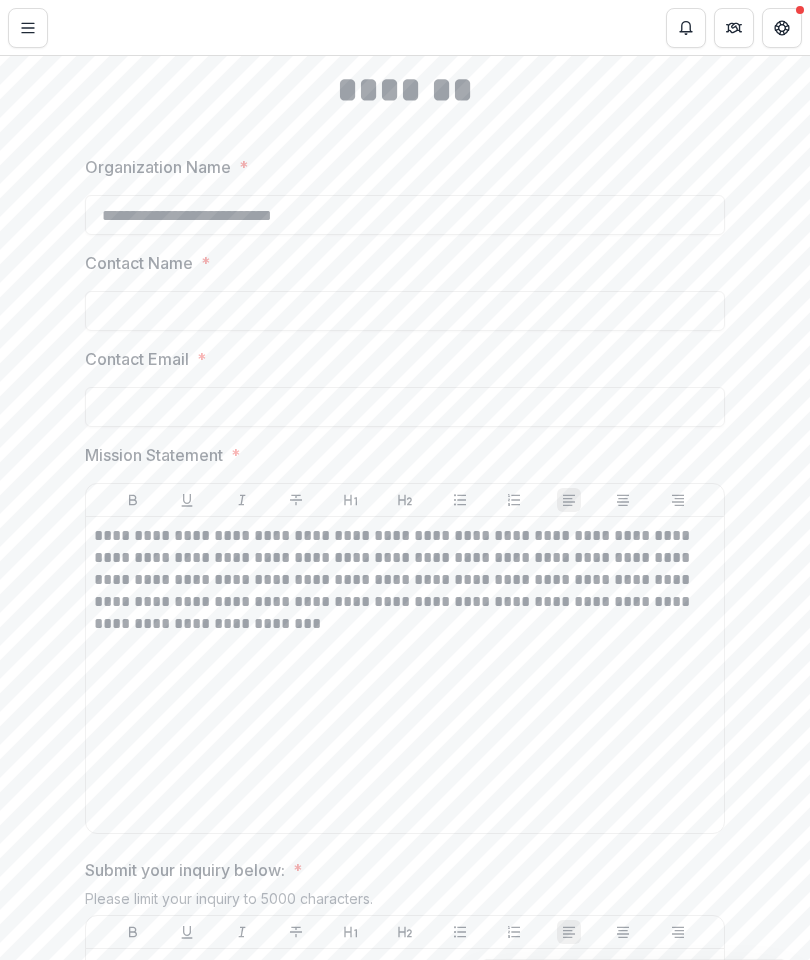 click on "Contact Name *" at bounding box center (405, 311) 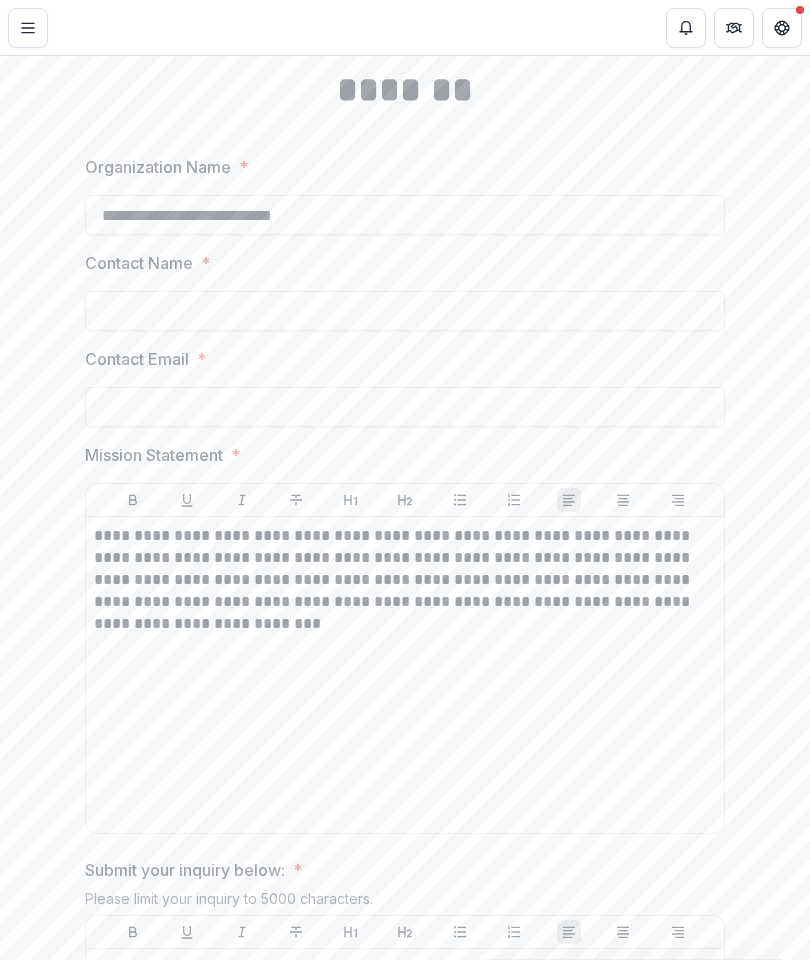type on "**********" 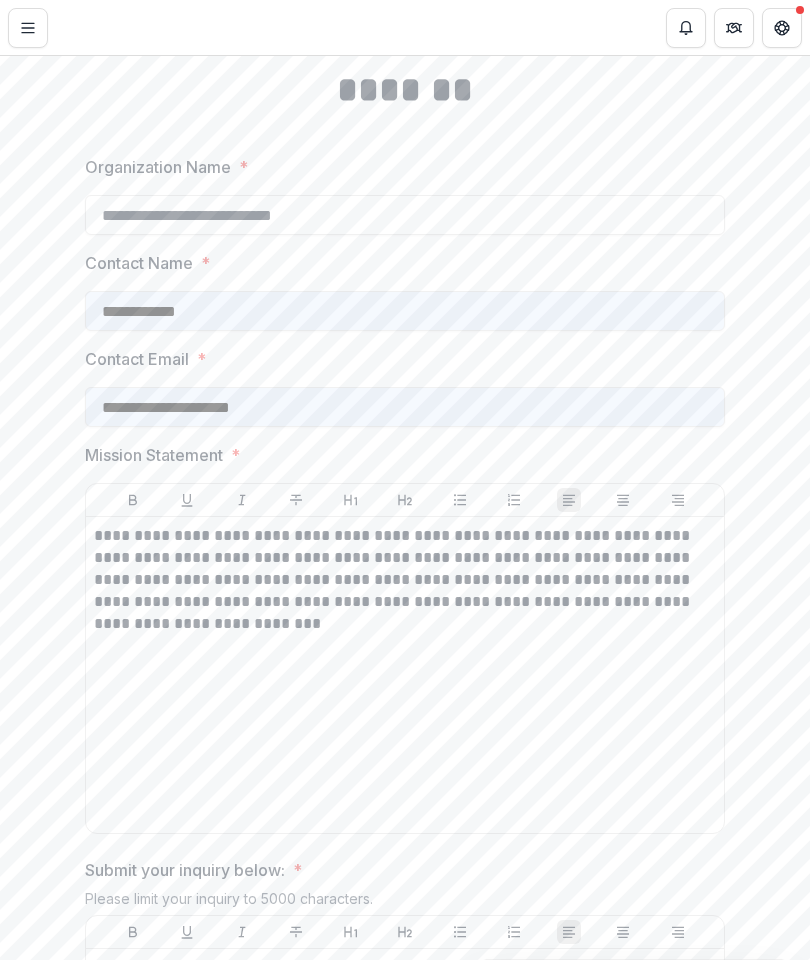 click on "Contact Email *" at bounding box center (399, 359) 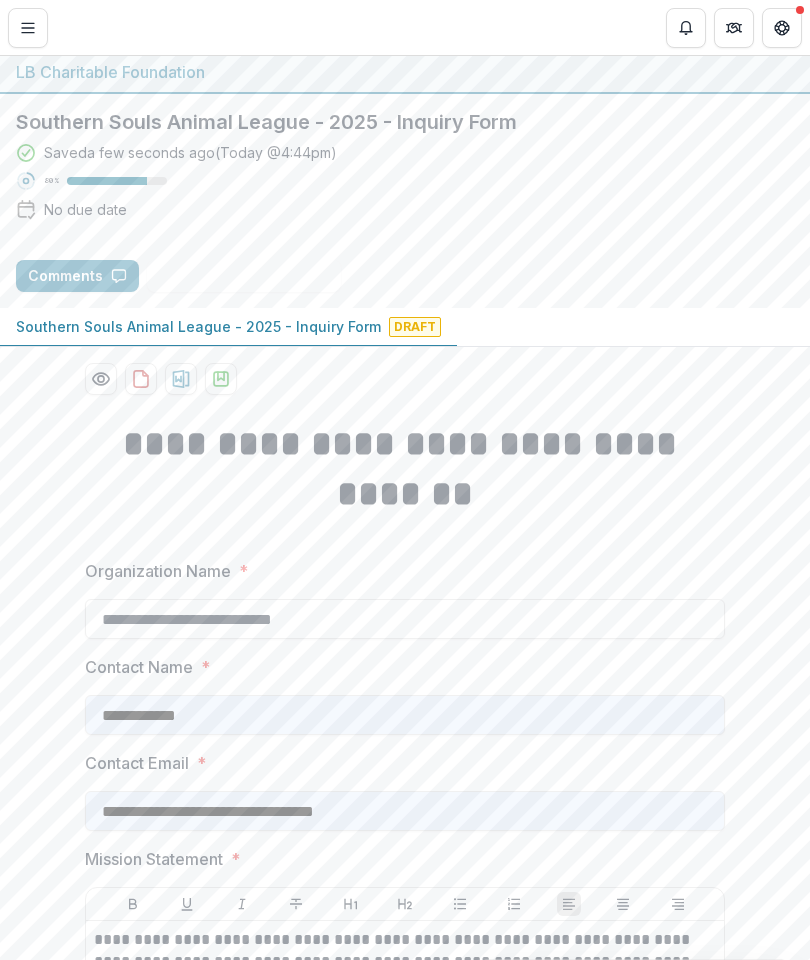 scroll, scrollTop: 5, scrollLeft: 0, axis: vertical 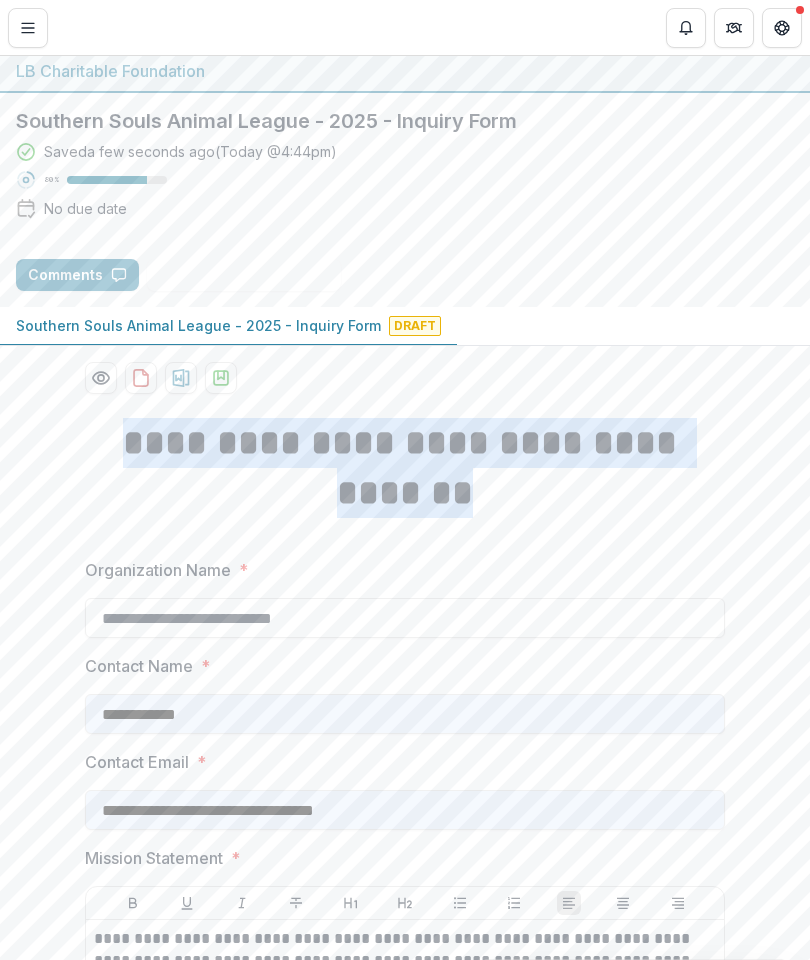 copy on "**********" 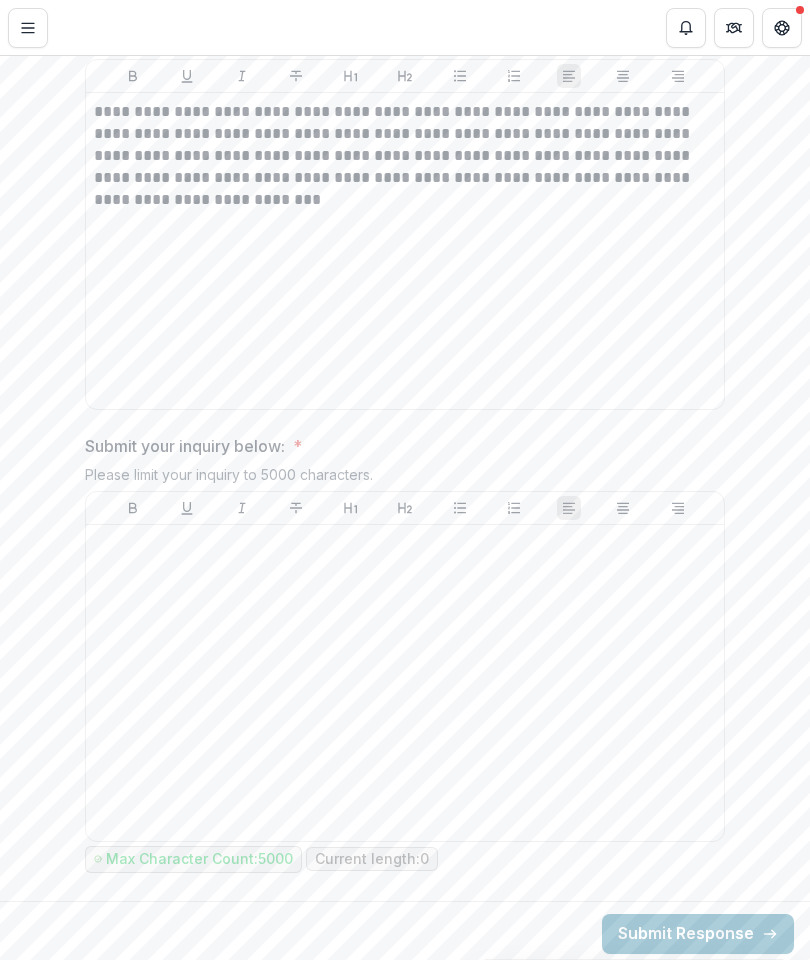 scroll, scrollTop: 832, scrollLeft: 0, axis: vertical 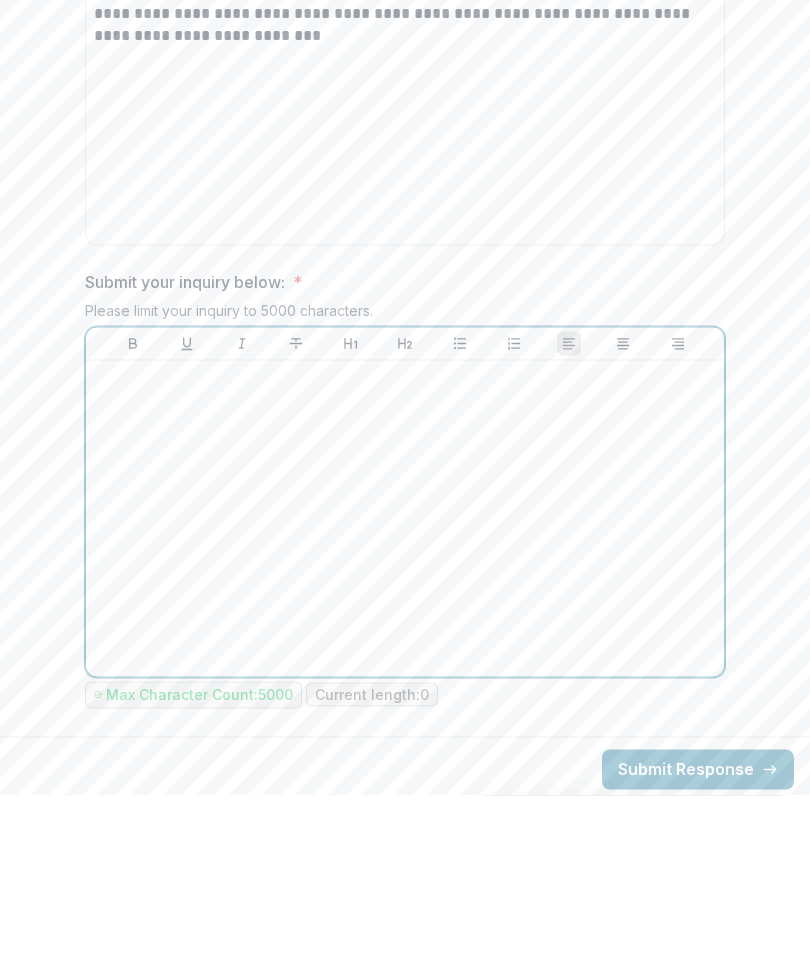 click at bounding box center [405, 683] 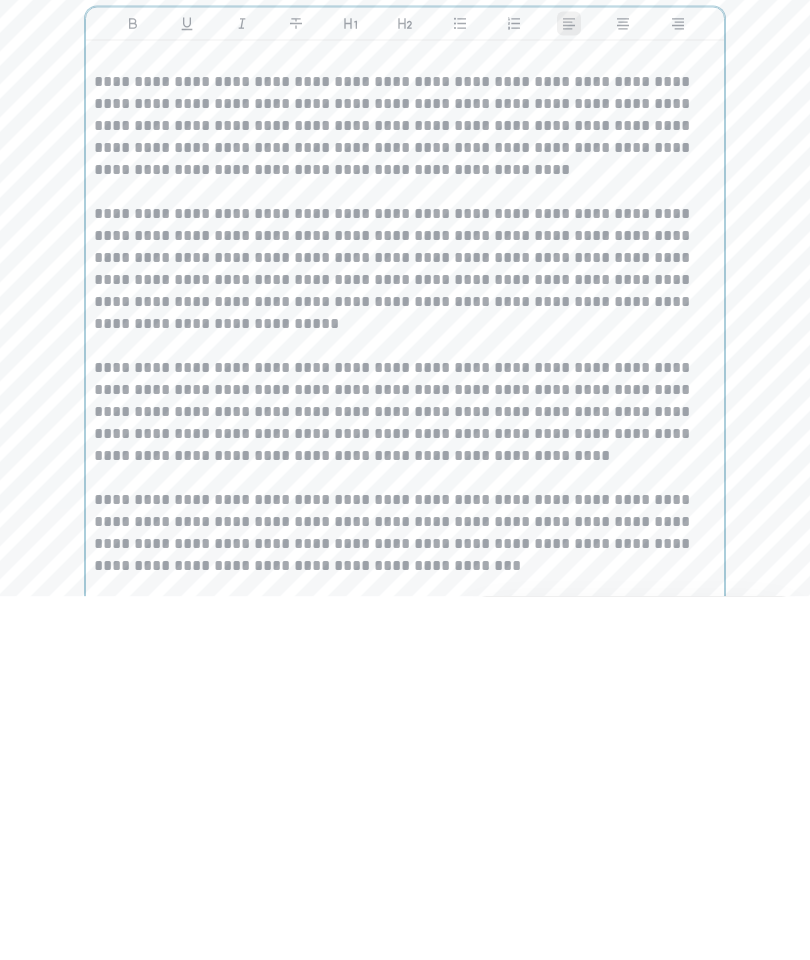 scroll, scrollTop: 950, scrollLeft: 0, axis: vertical 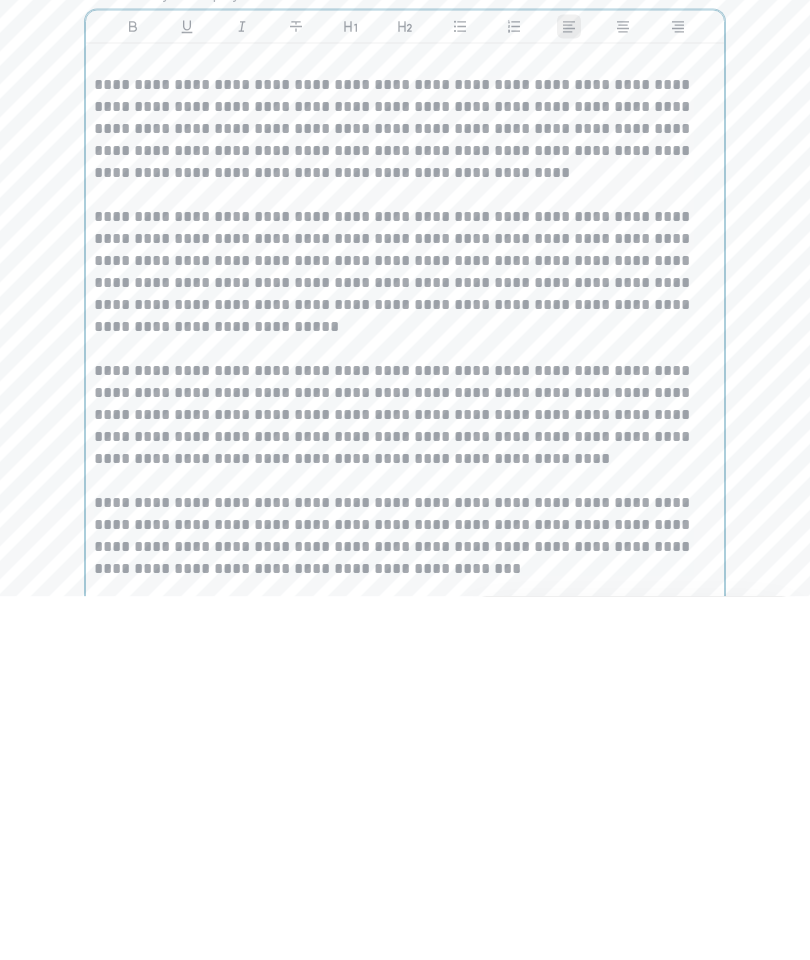 click on "**********" at bounding box center [405, 492] 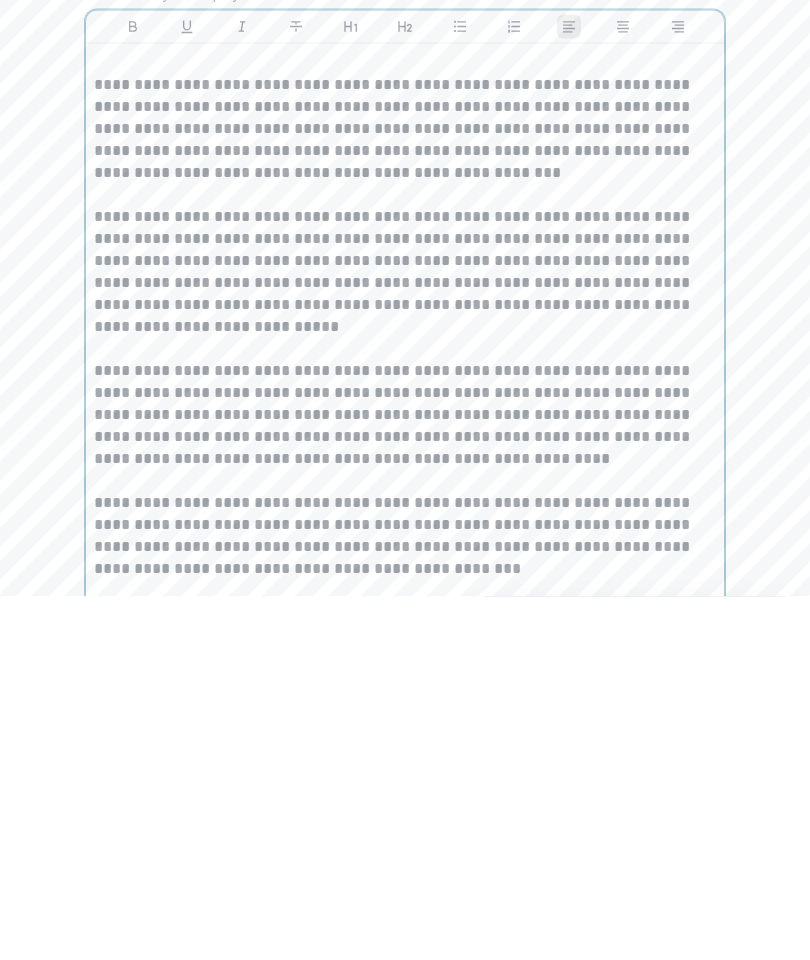 type 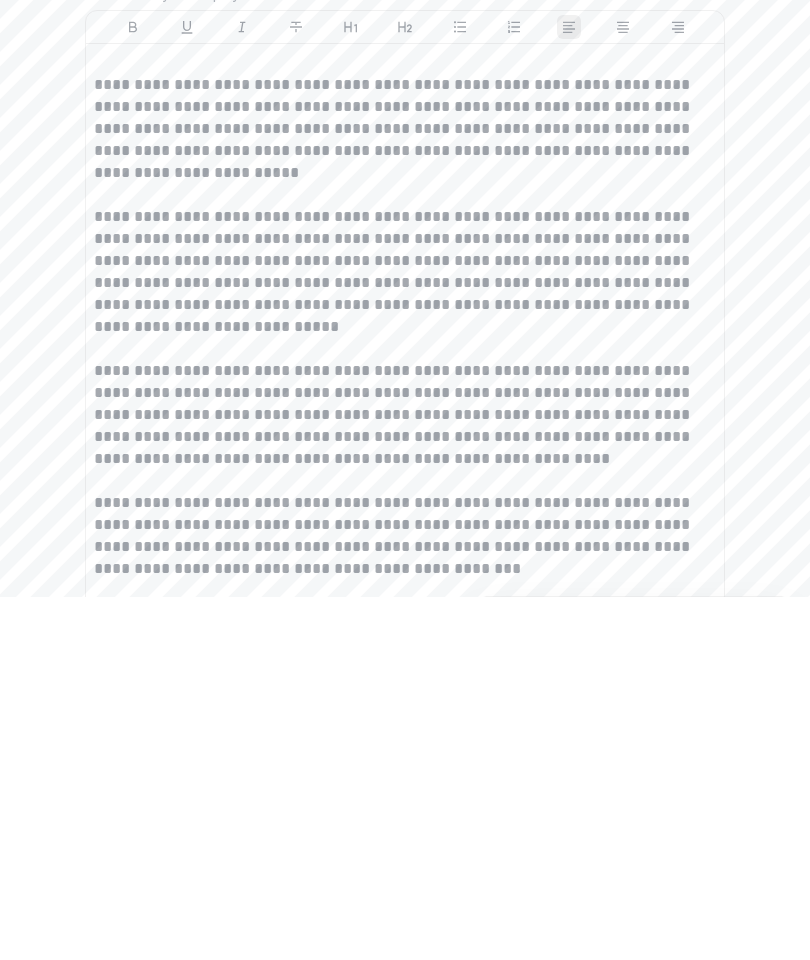 click on "**********" at bounding box center [405, 285] 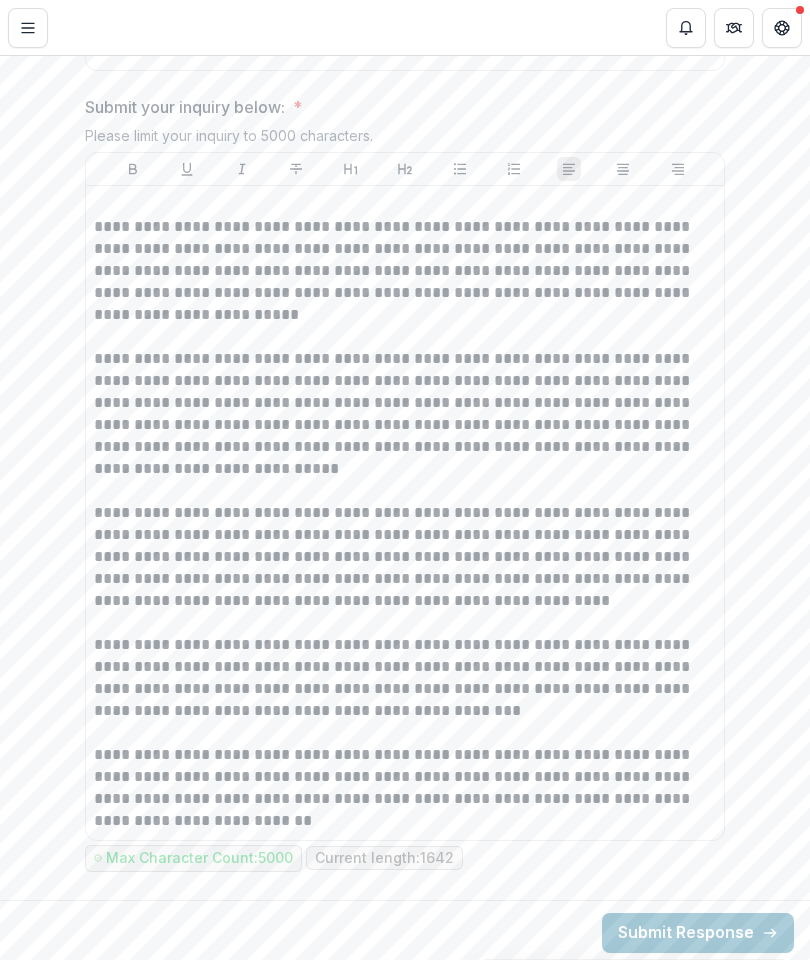 scroll, scrollTop: 1170, scrollLeft: 0, axis: vertical 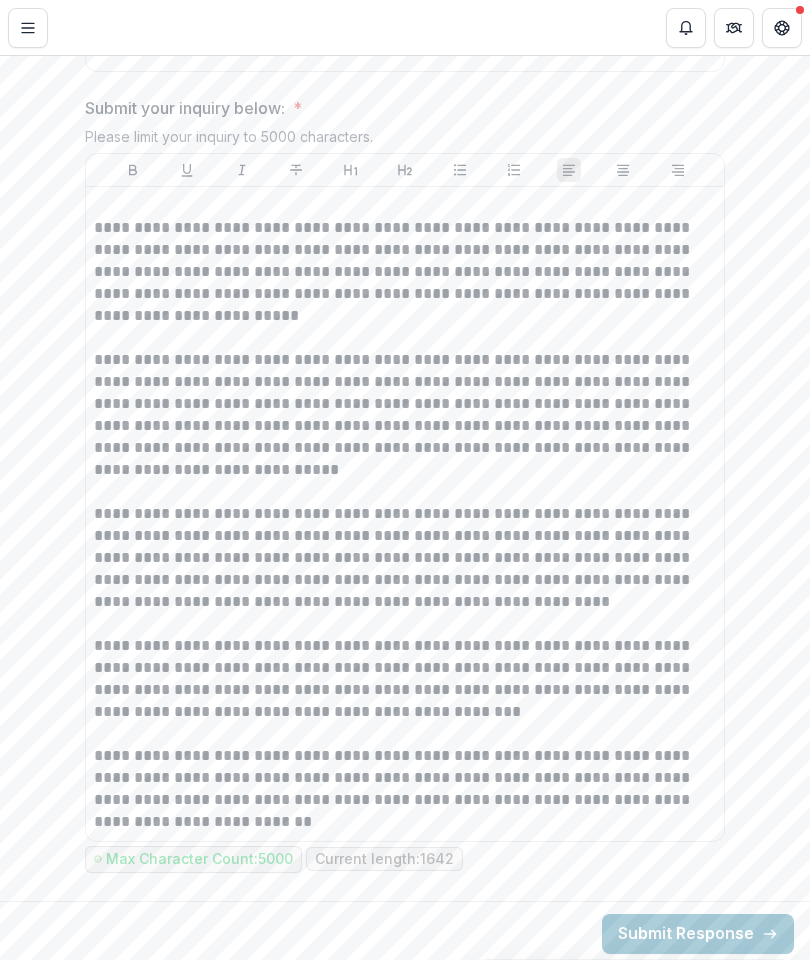 click on "Submit Response" at bounding box center (698, 934) 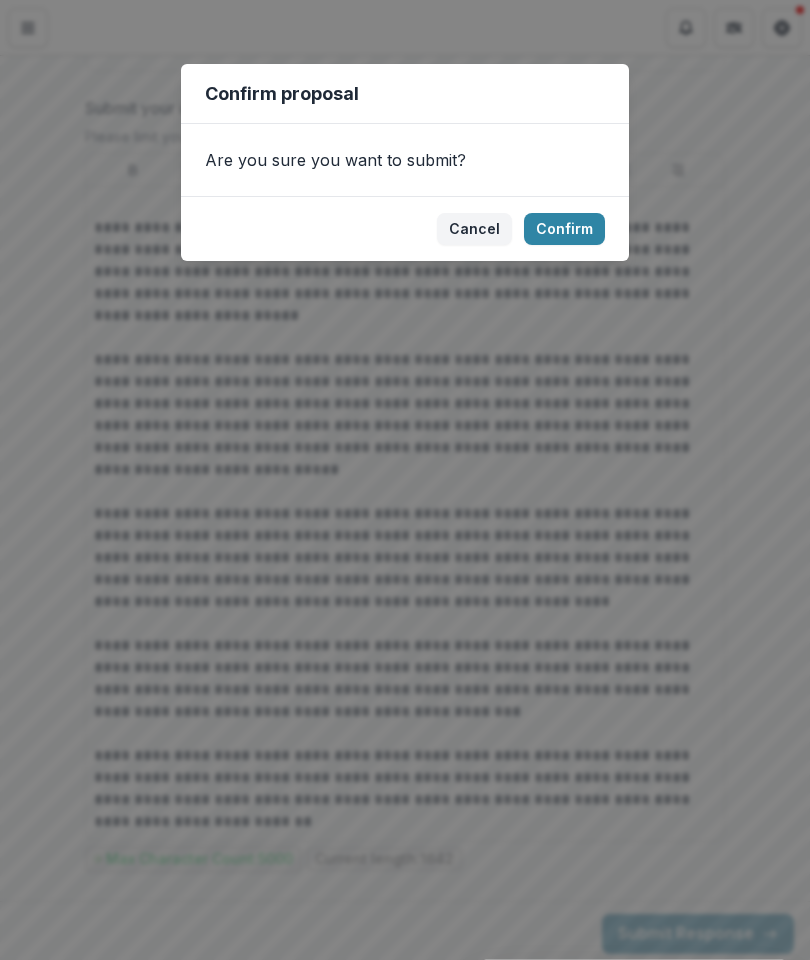 click on "Confirm" at bounding box center (564, 229) 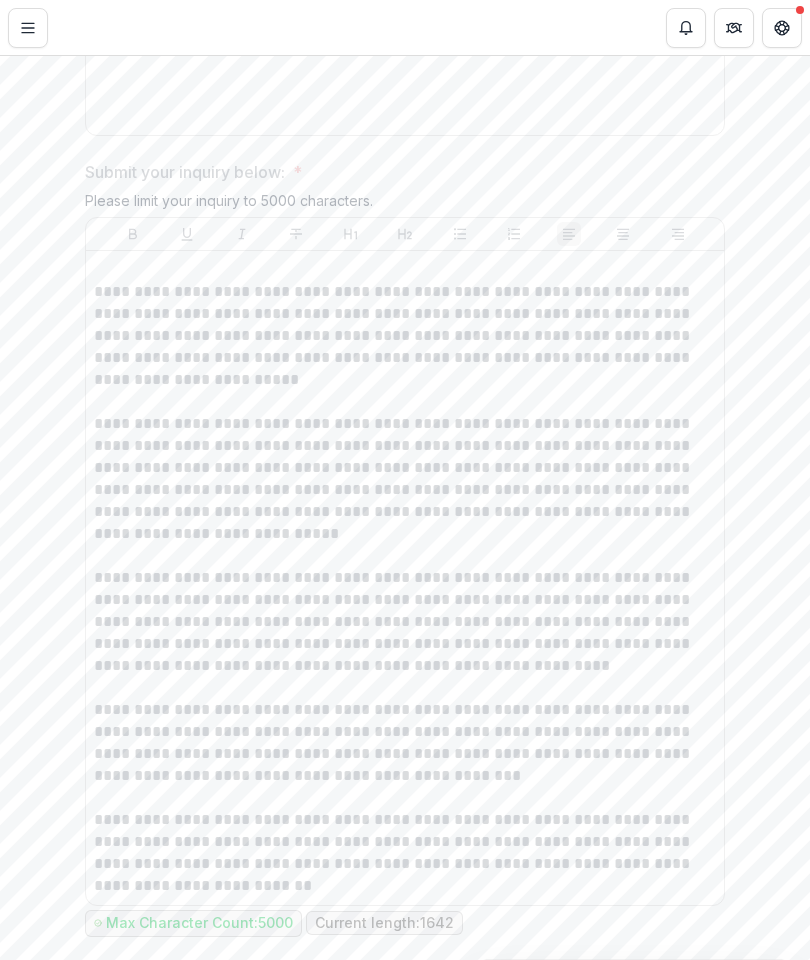scroll, scrollTop: 358, scrollLeft: 0, axis: vertical 